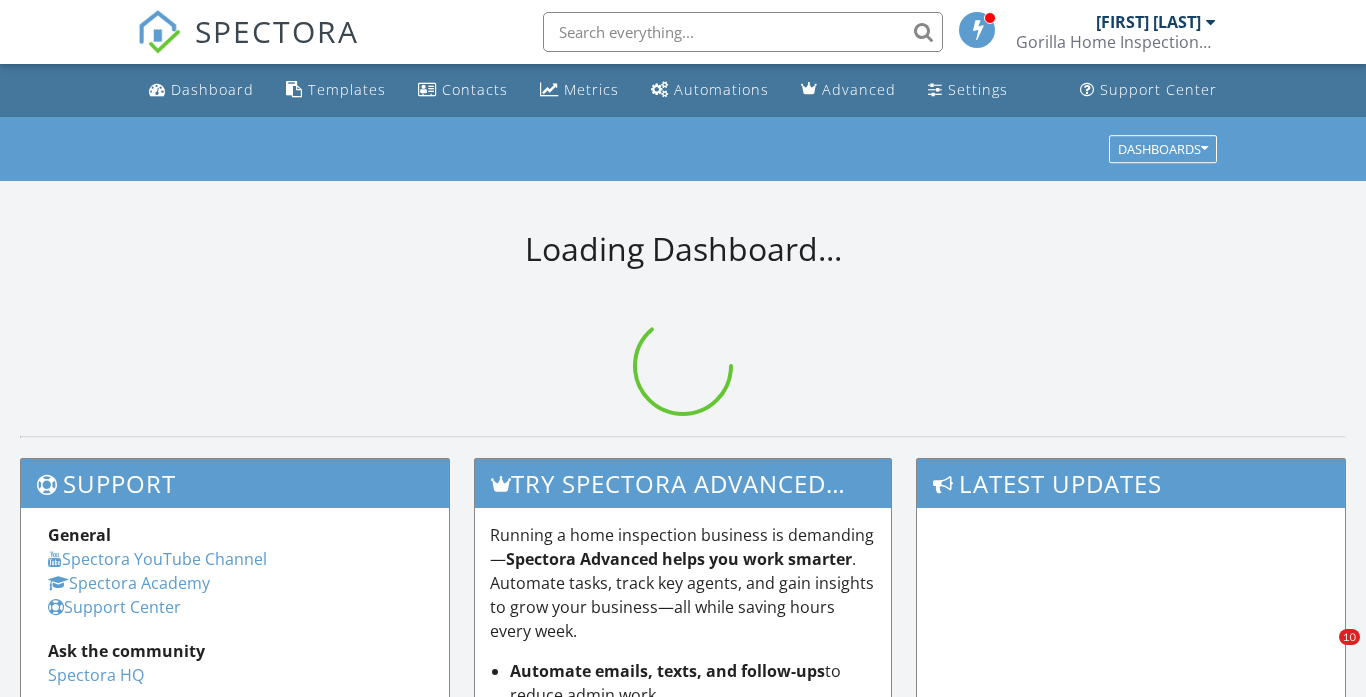 scroll, scrollTop: 0, scrollLeft: 0, axis: both 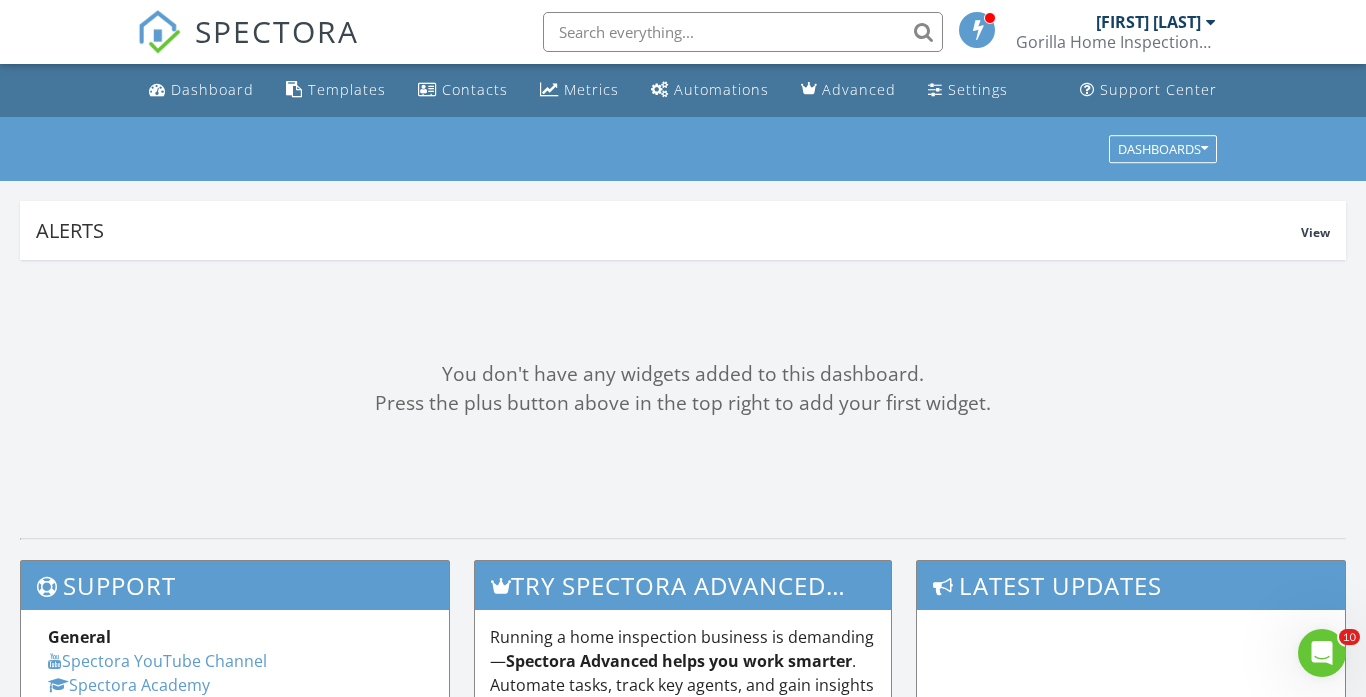 click at bounding box center [1211, 22] 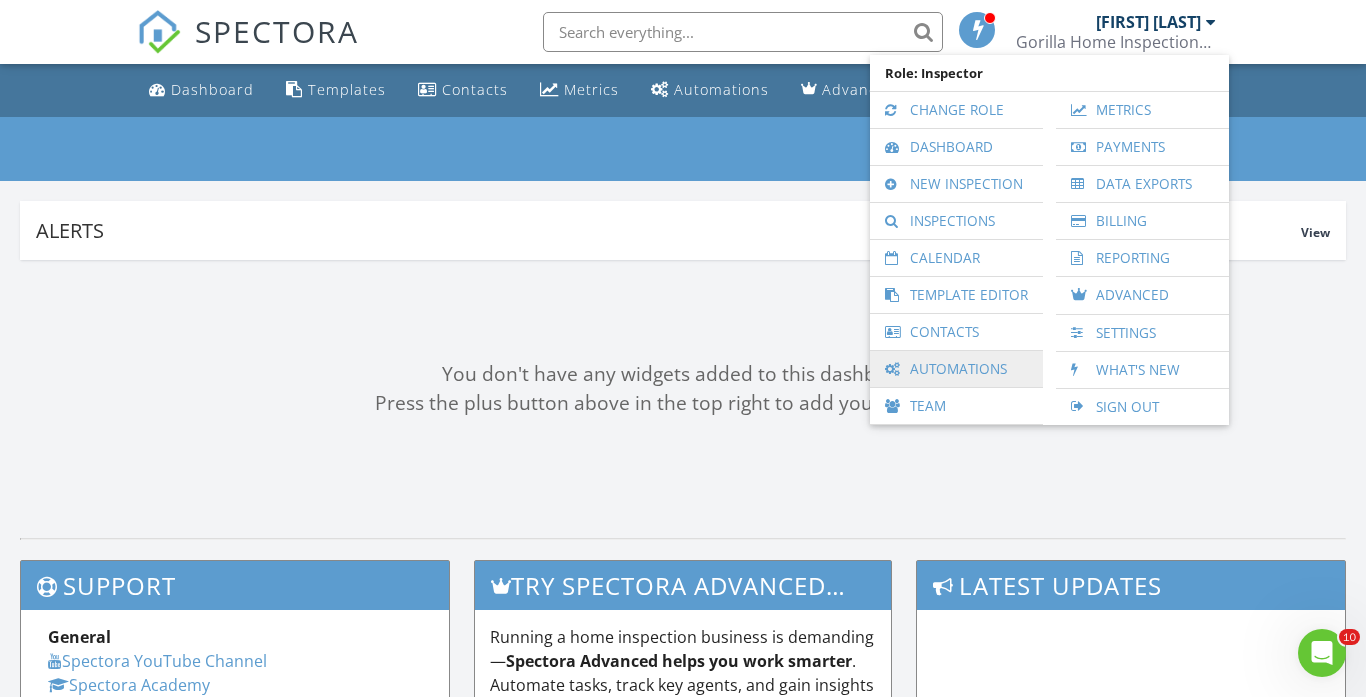click on "Automations" at bounding box center (956, 369) 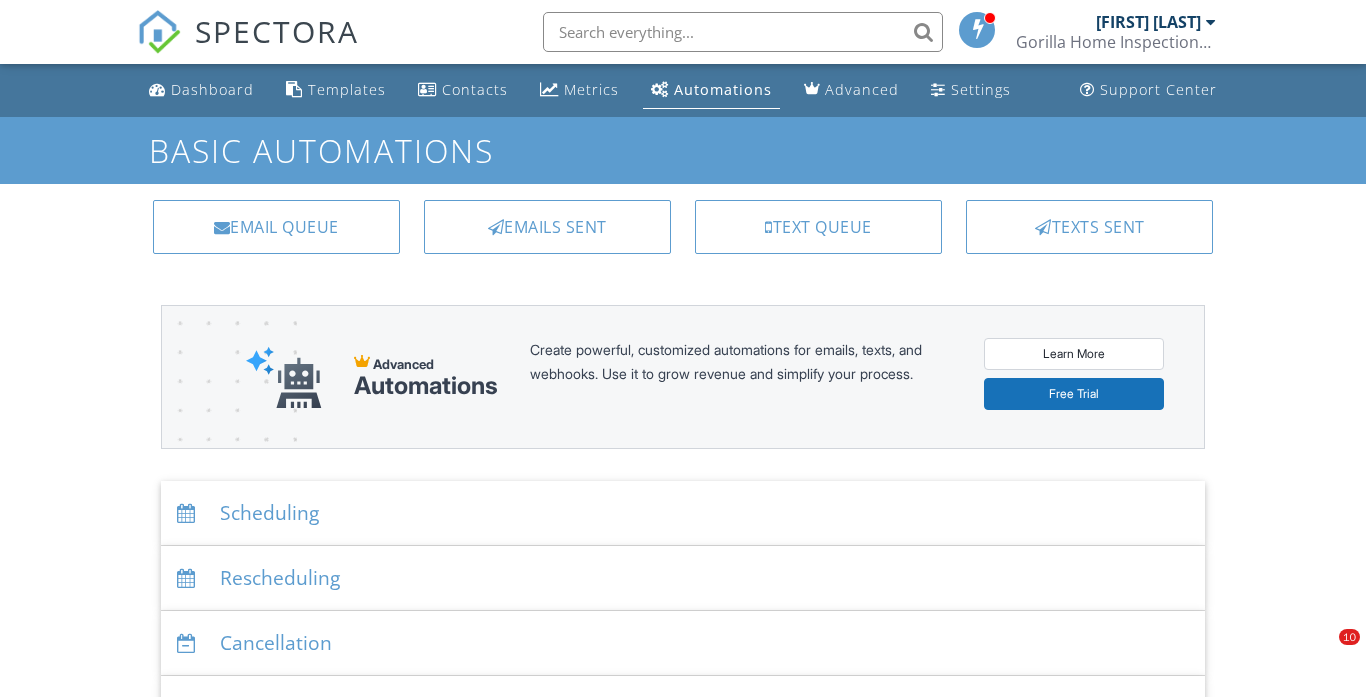 scroll, scrollTop: 0, scrollLeft: 0, axis: both 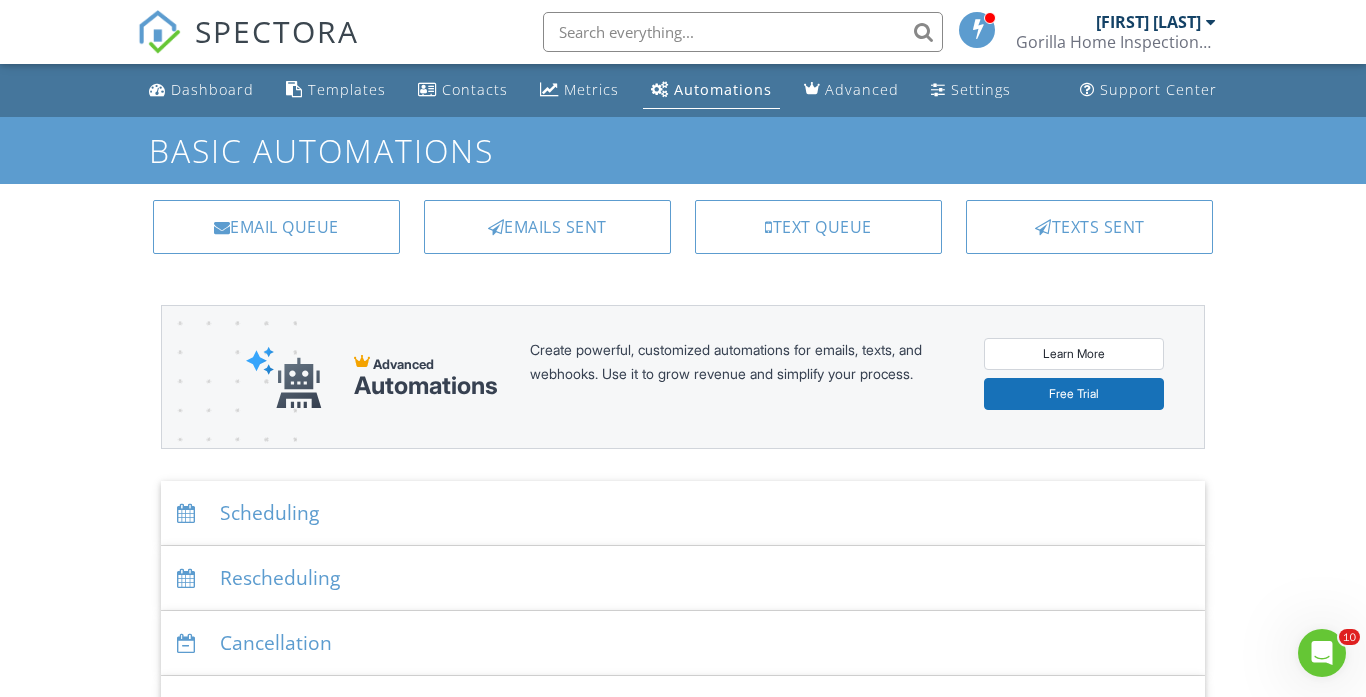 click at bounding box center (1211, 22) 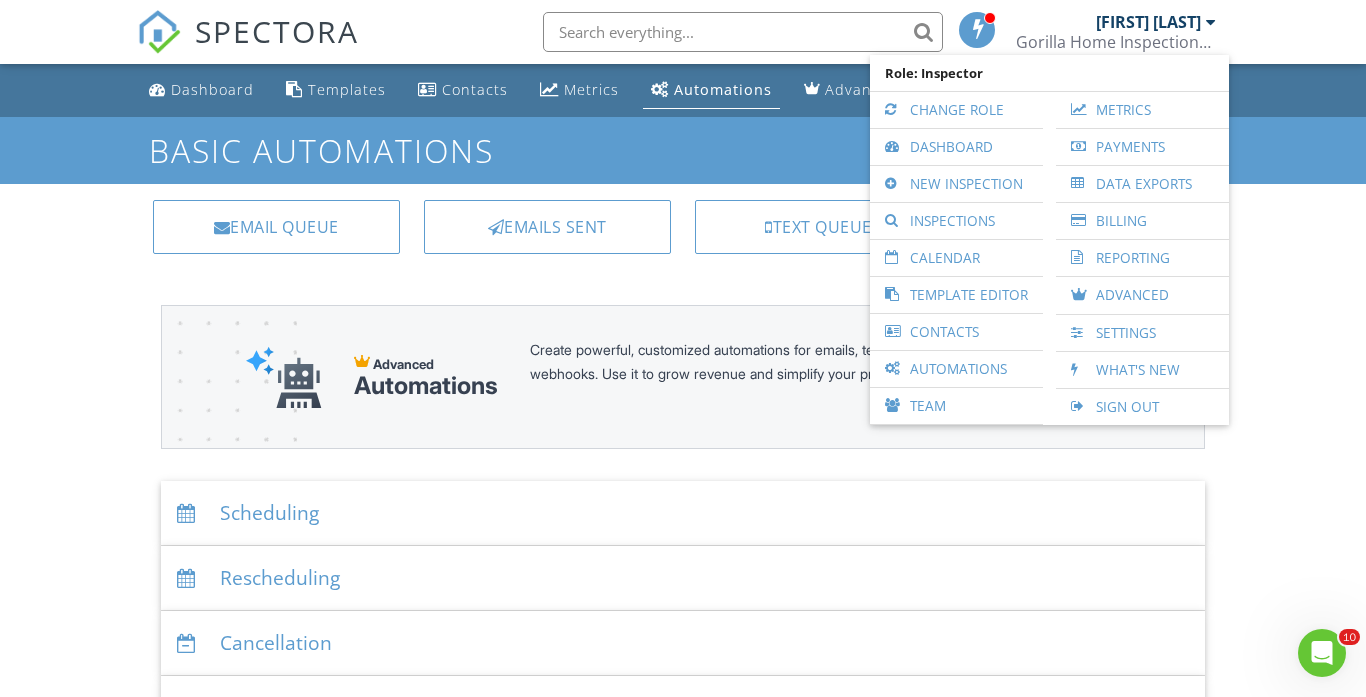 click on "Gorilla Home Inspections, LLC." at bounding box center (1116, 42) 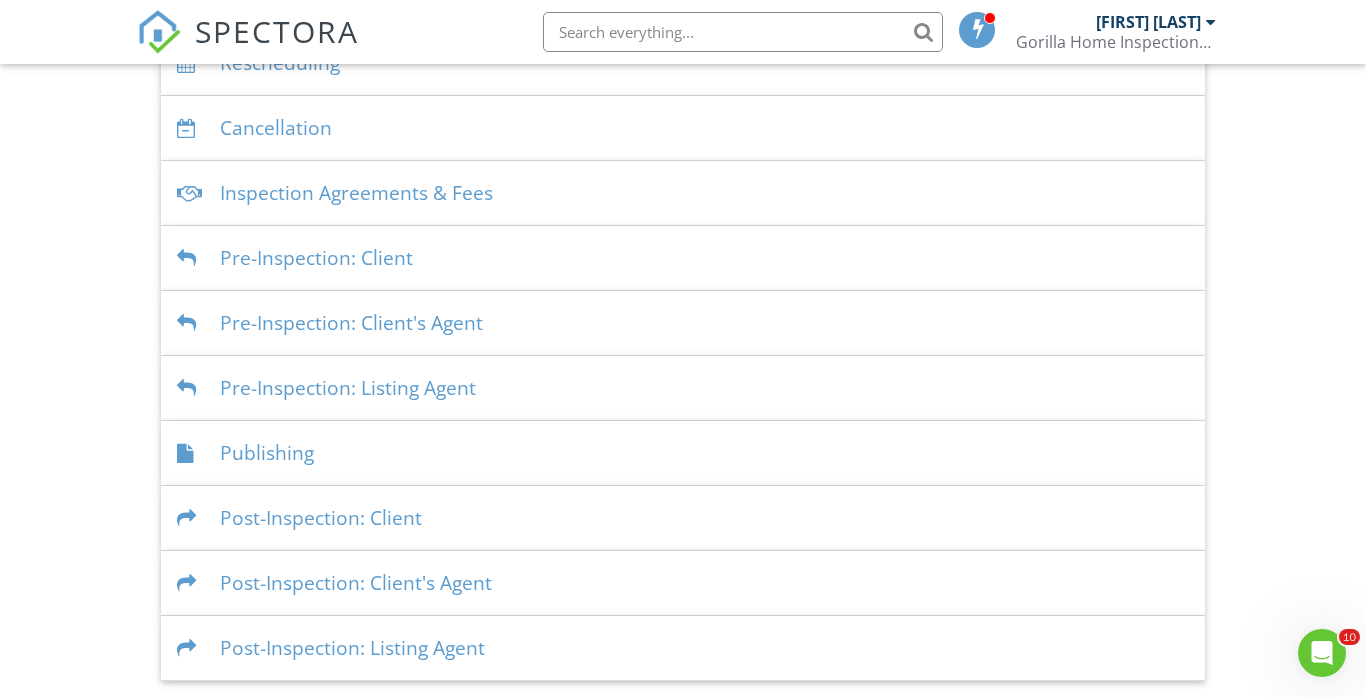 scroll, scrollTop: 0, scrollLeft: 0, axis: both 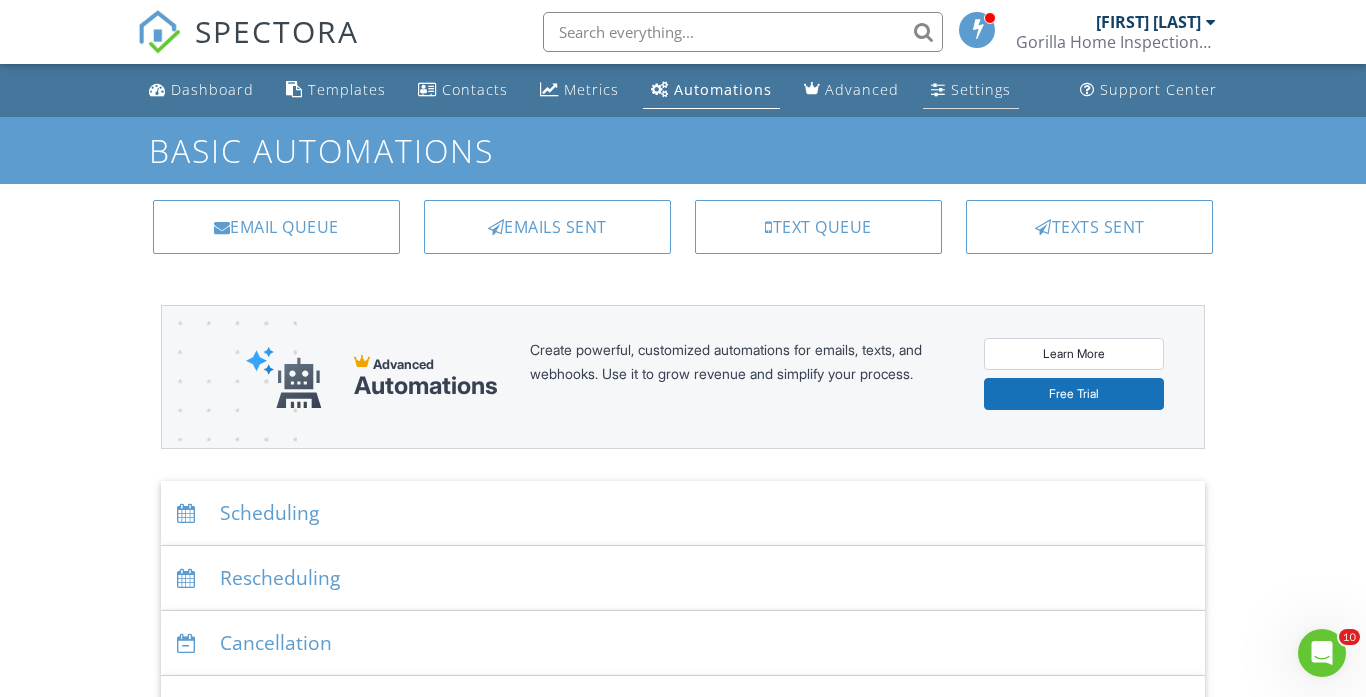 click on "Settings" at bounding box center (981, 89) 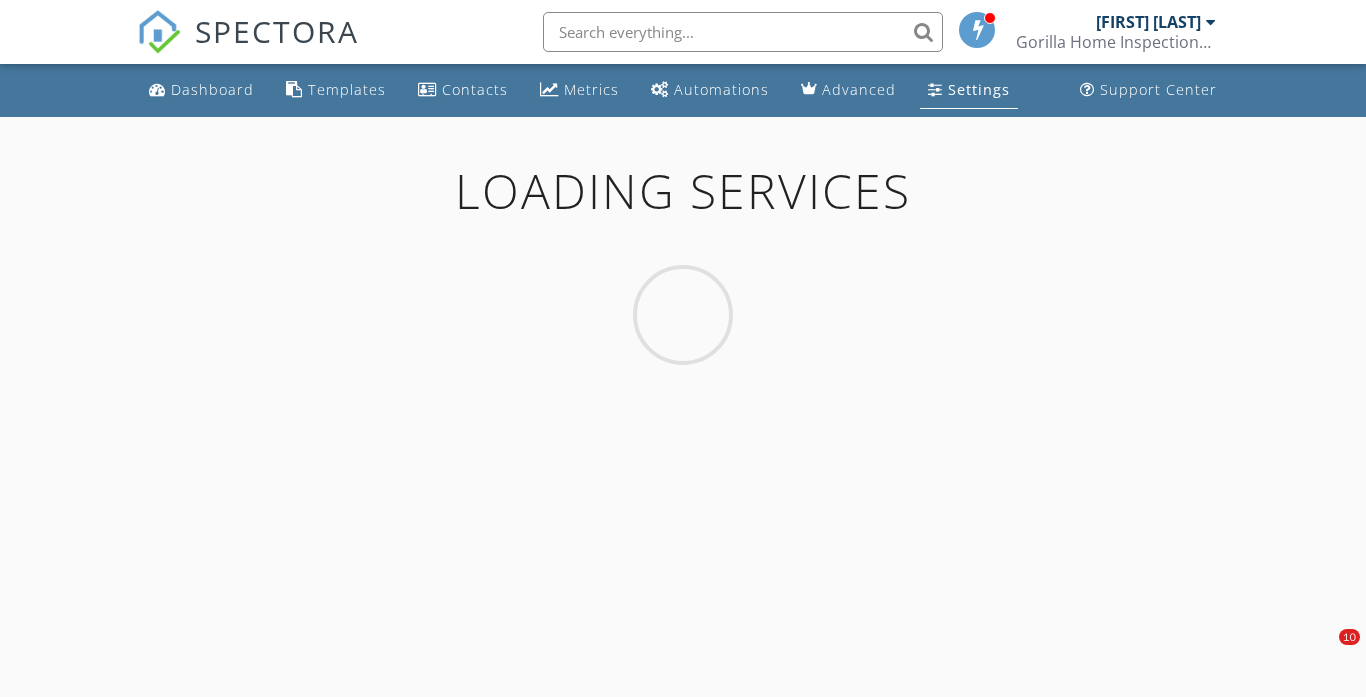scroll, scrollTop: 0, scrollLeft: 0, axis: both 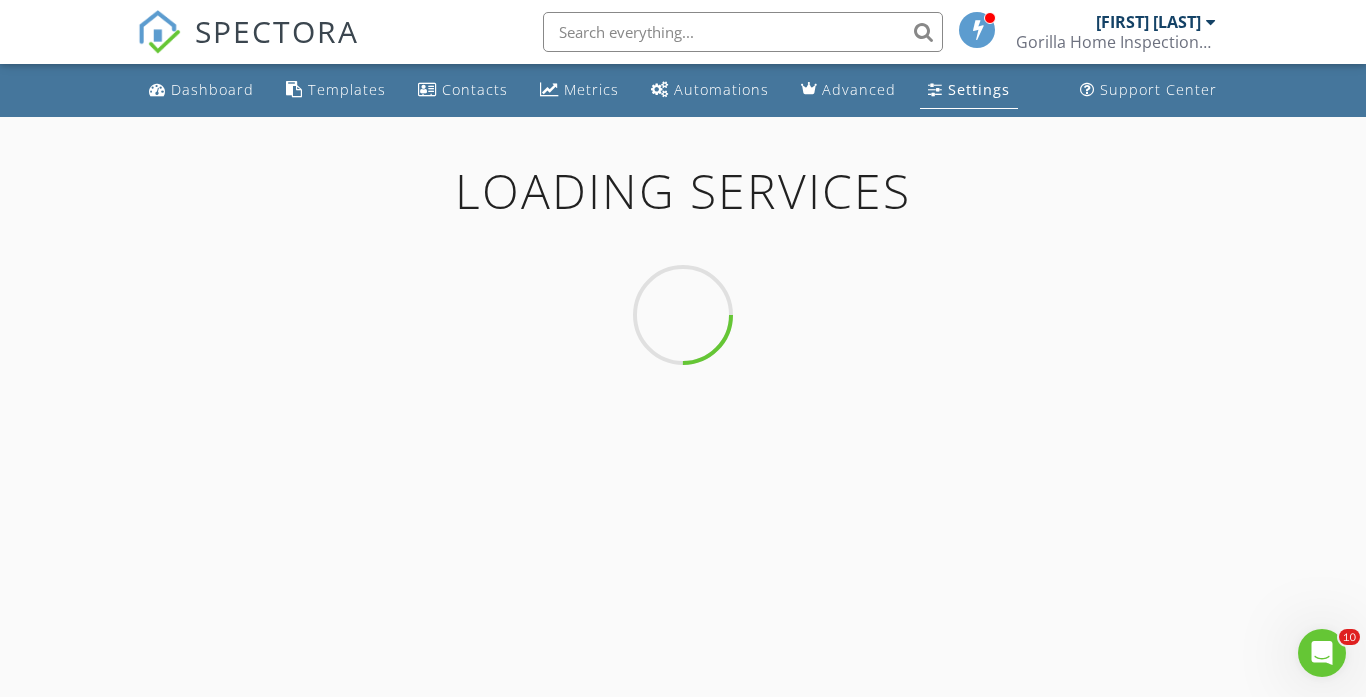 click at bounding box center [683, 315] 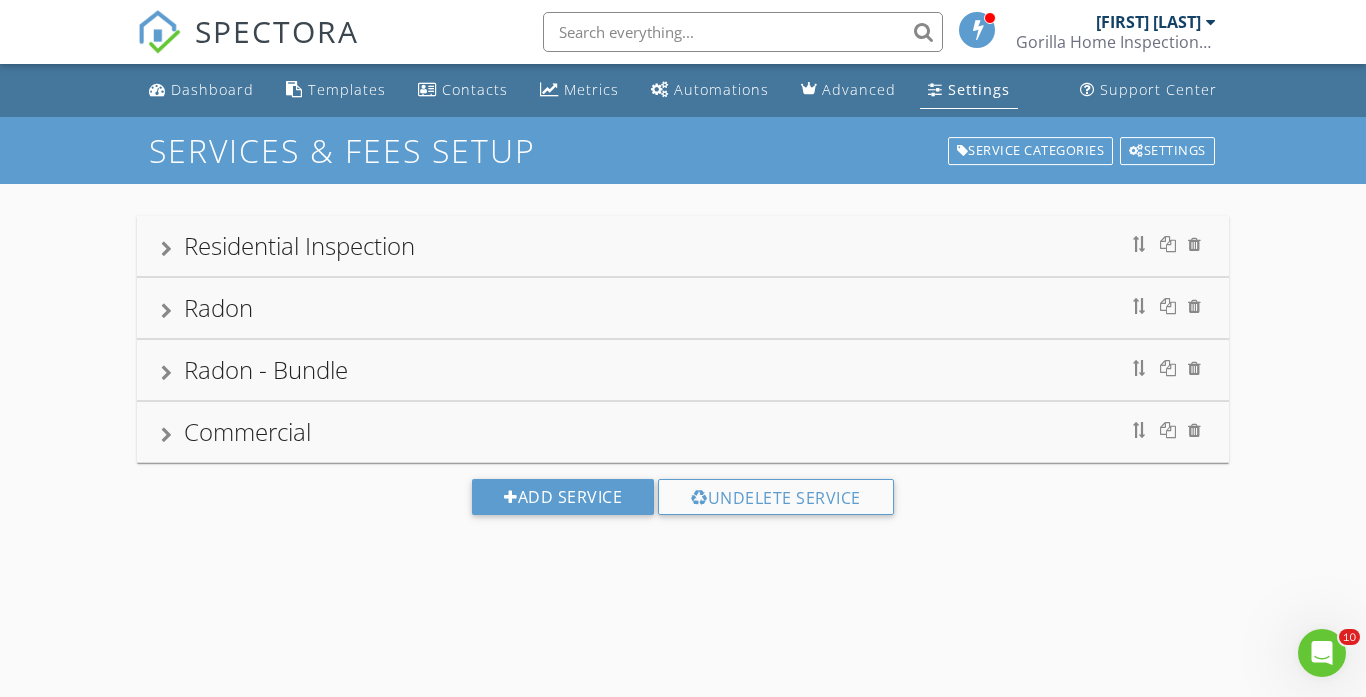 click on "Radon" at bounding box center (683, 308) 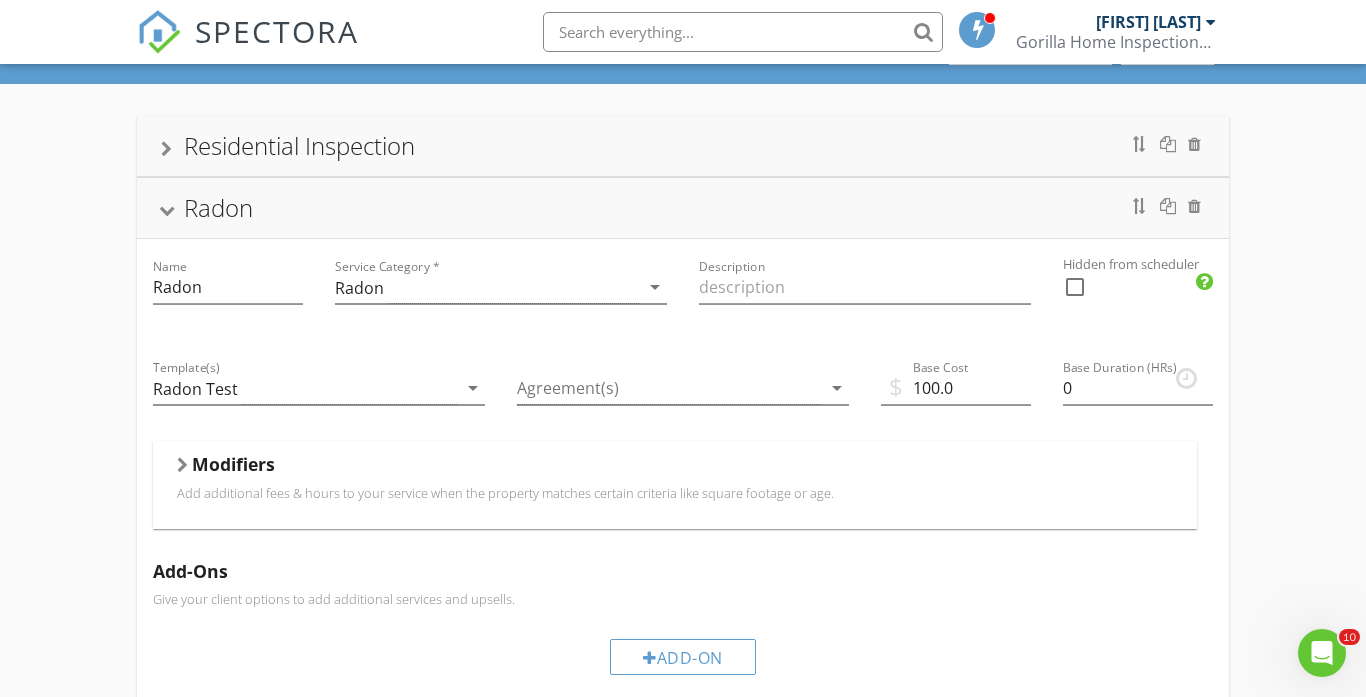scroll, scrollTop: 621, scrollLeft: 0, axis: vertical 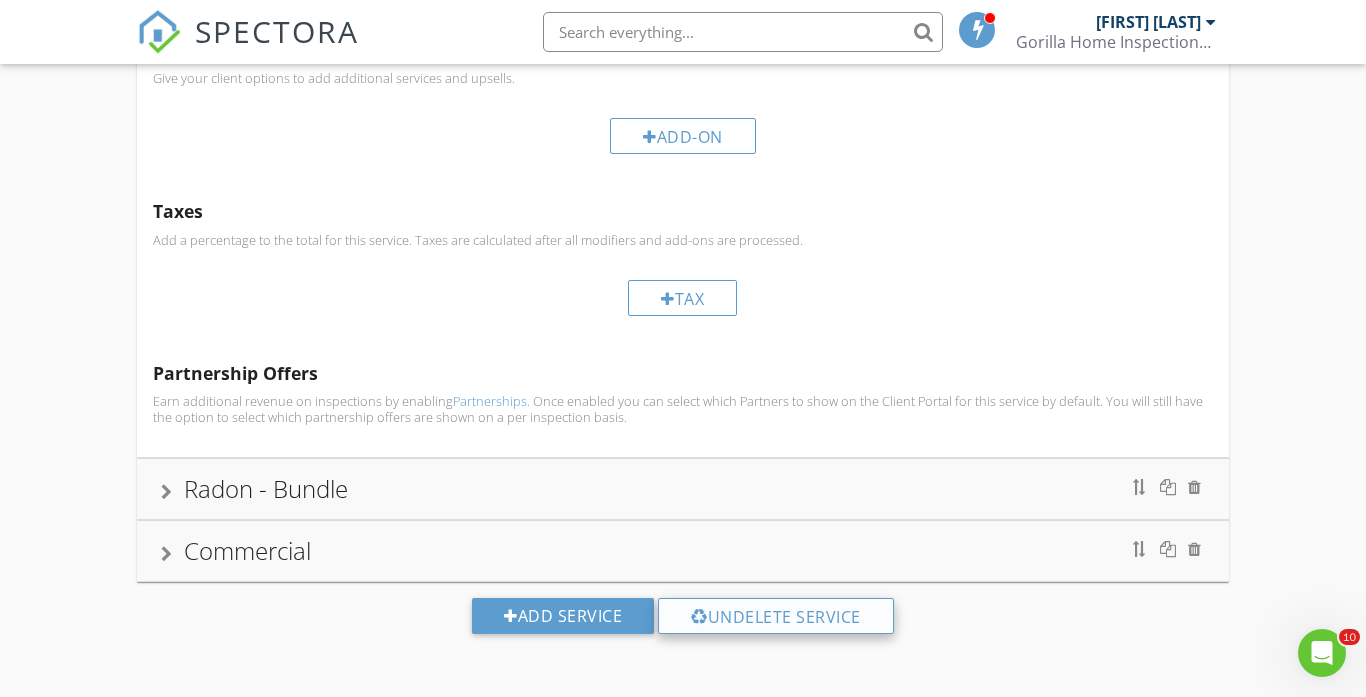 click on "Undelete Service" at bounding box center [776, 616] 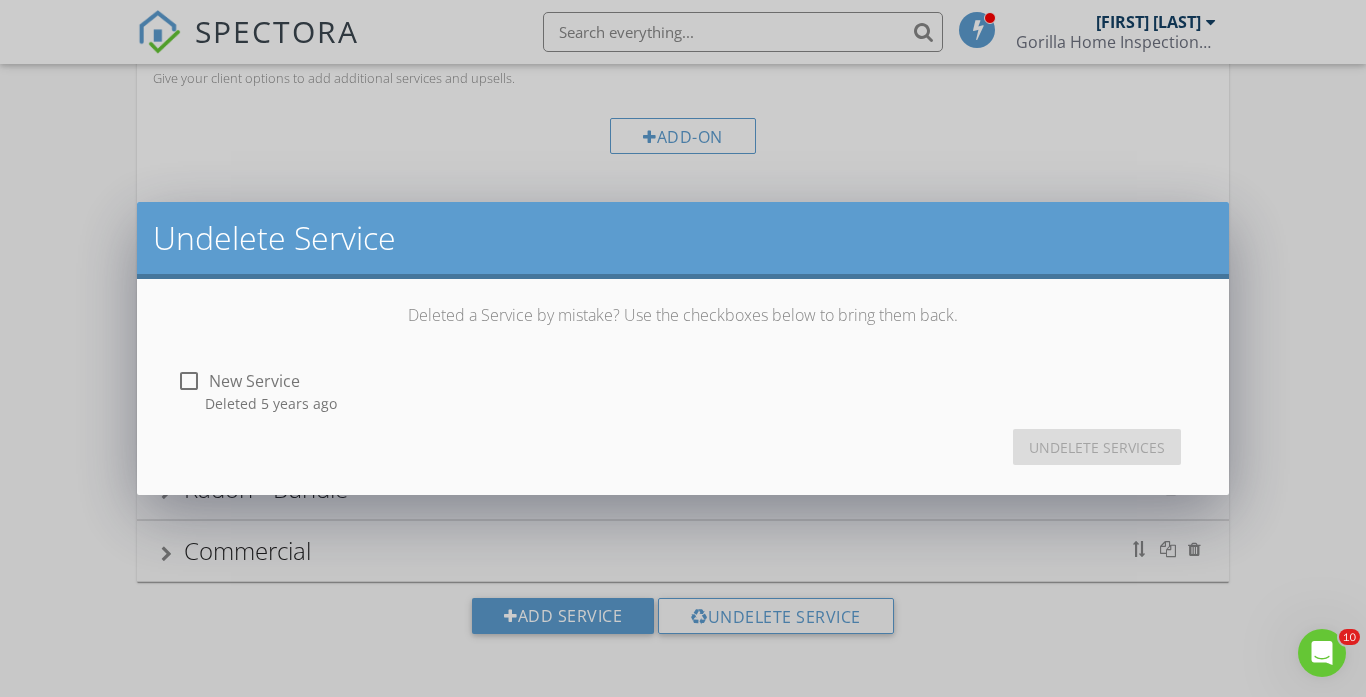 click on "Undelete Service
Deleted a Service by mistake? Use the checkboxes below to bring them
back.
check_box_outline_blank
New Service
Deleted
5 years ago
Undelete Services" at bounding box center [683, 348] 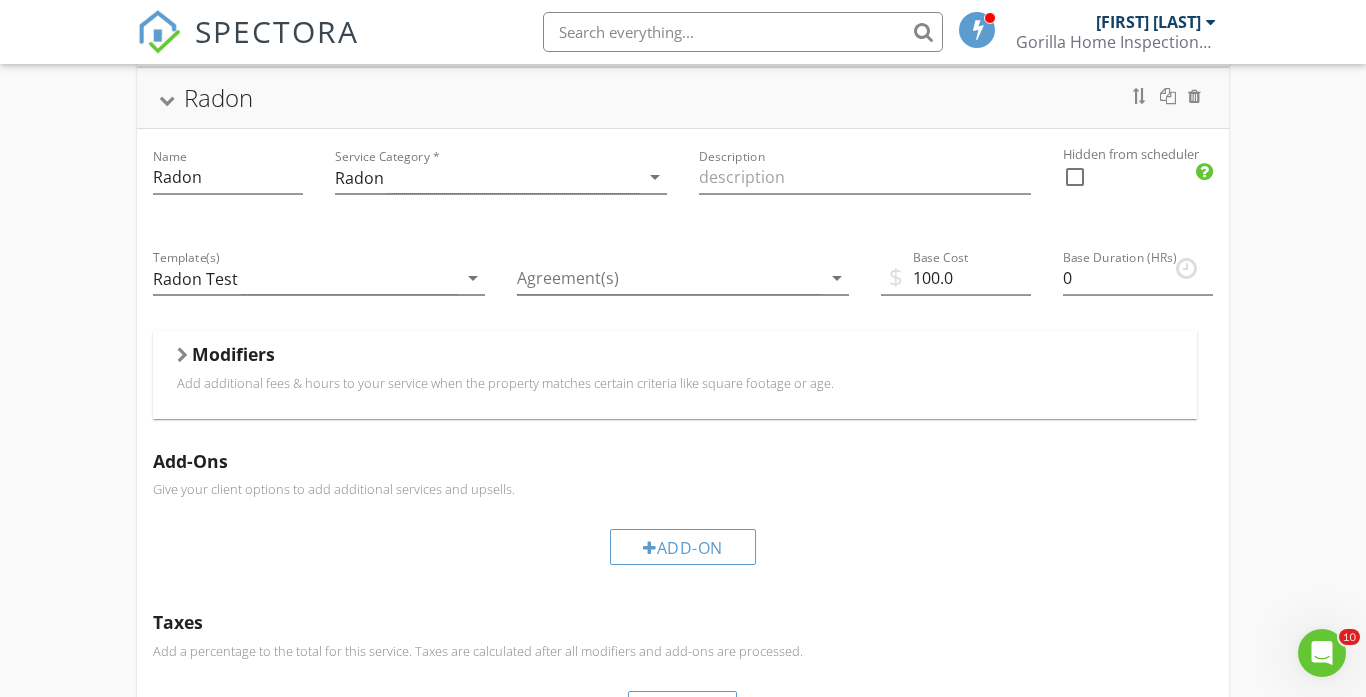 scroll, scrollTop: 134, scrollLeft: 0, axis: vertical 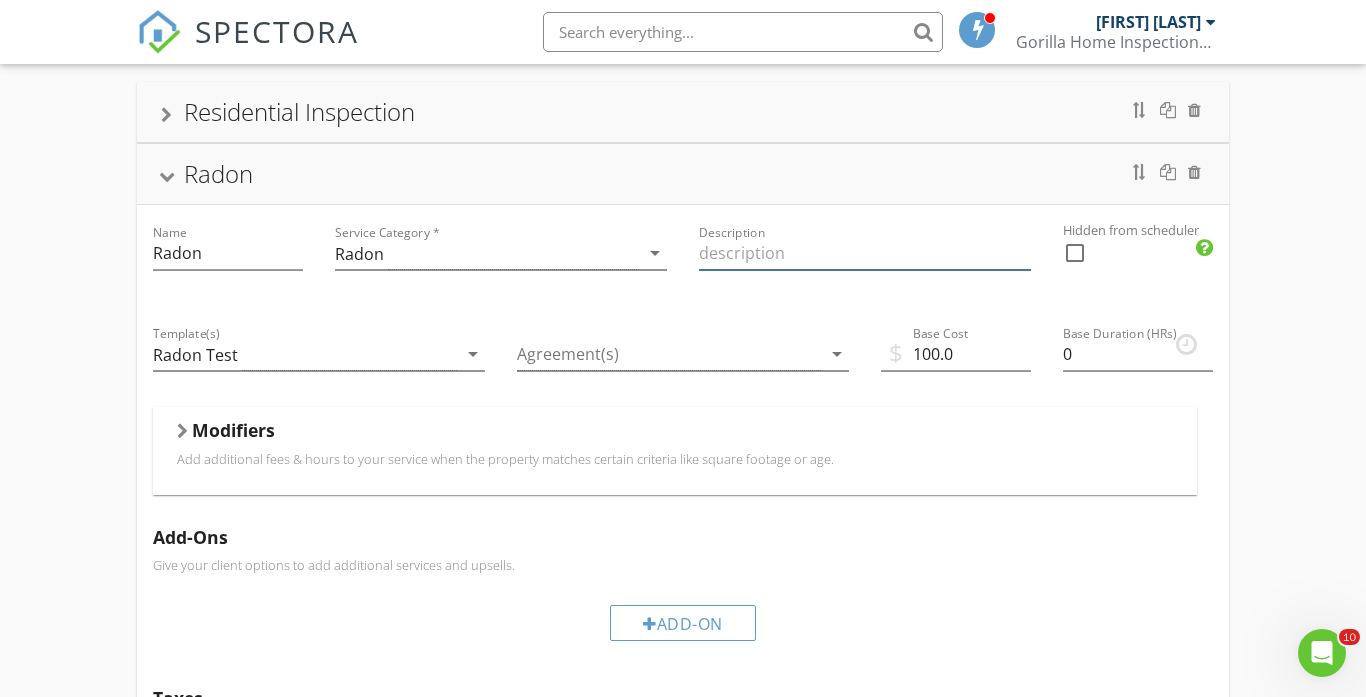 click at bounding box center (865, 253) 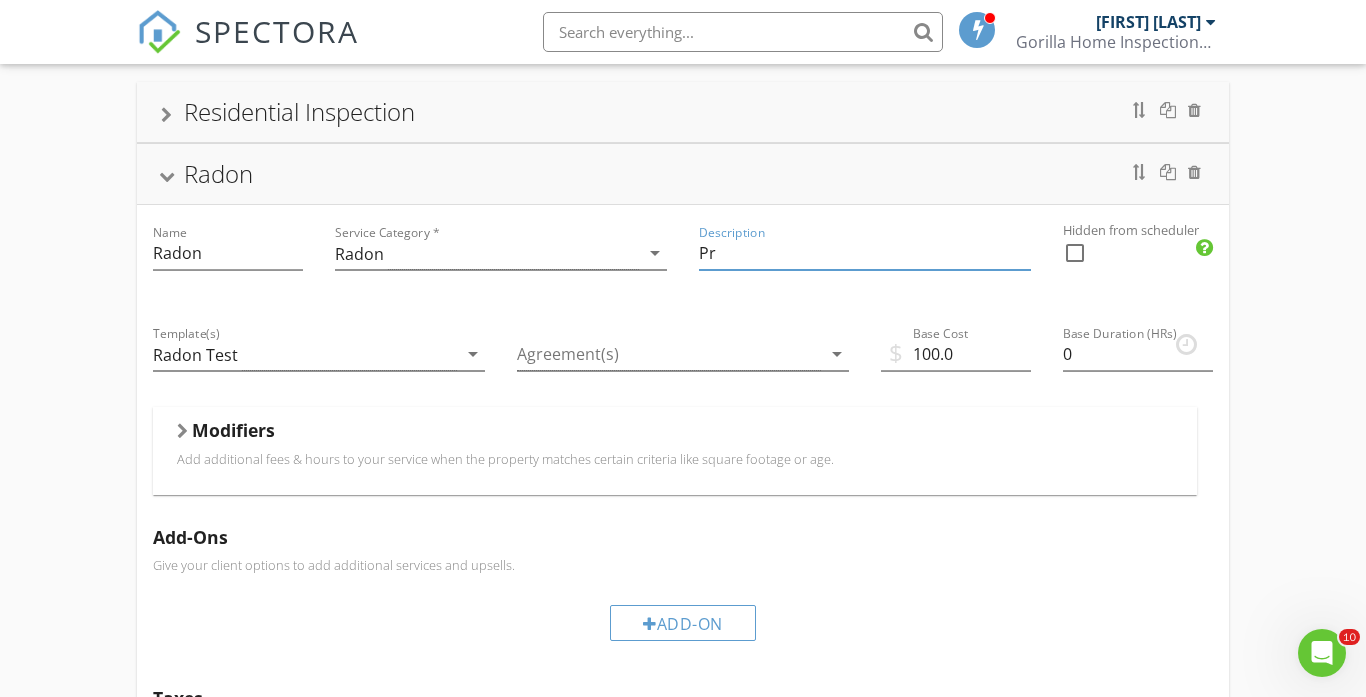 type on "P" 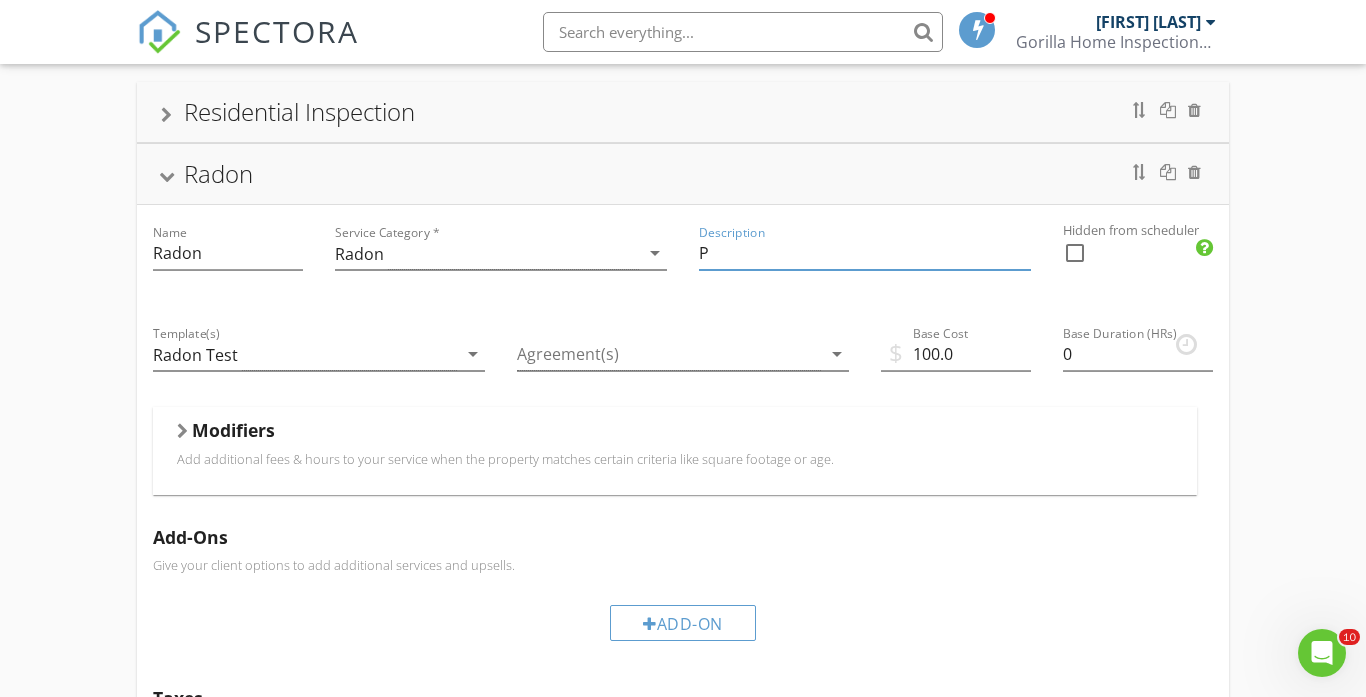 type 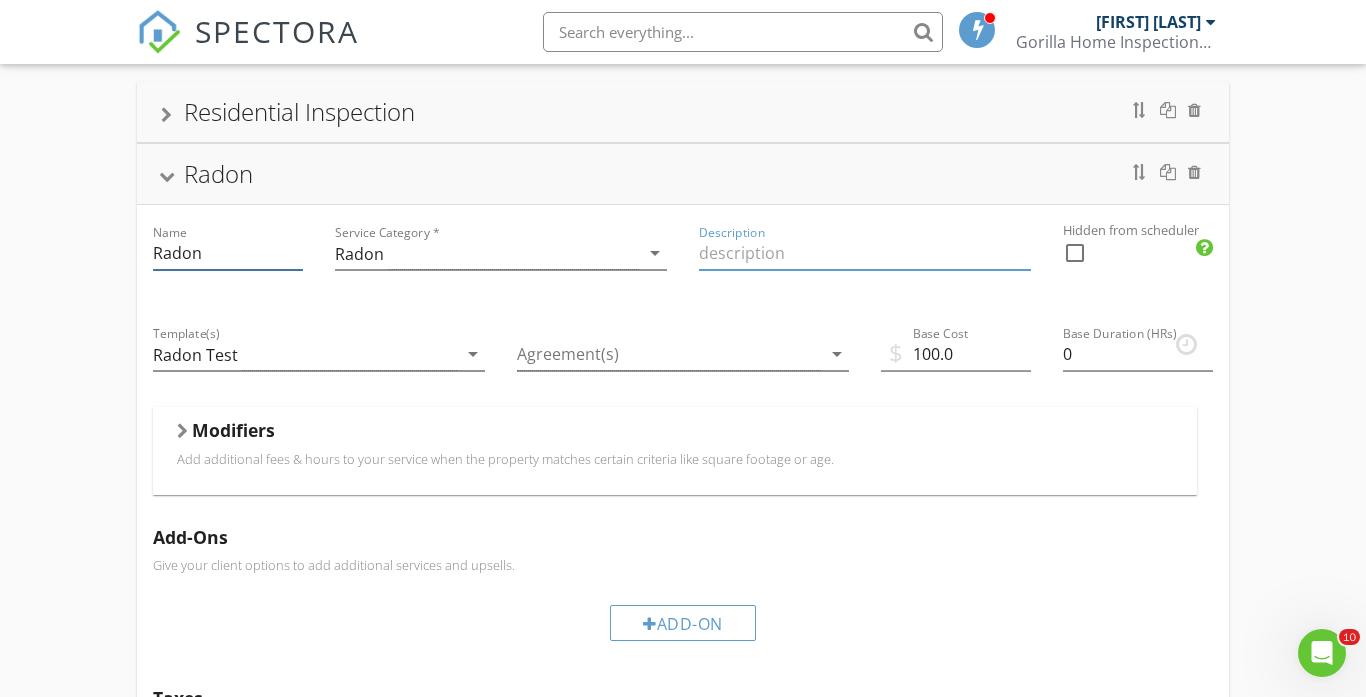 click on "Radon" at bounding box center [228, 253] 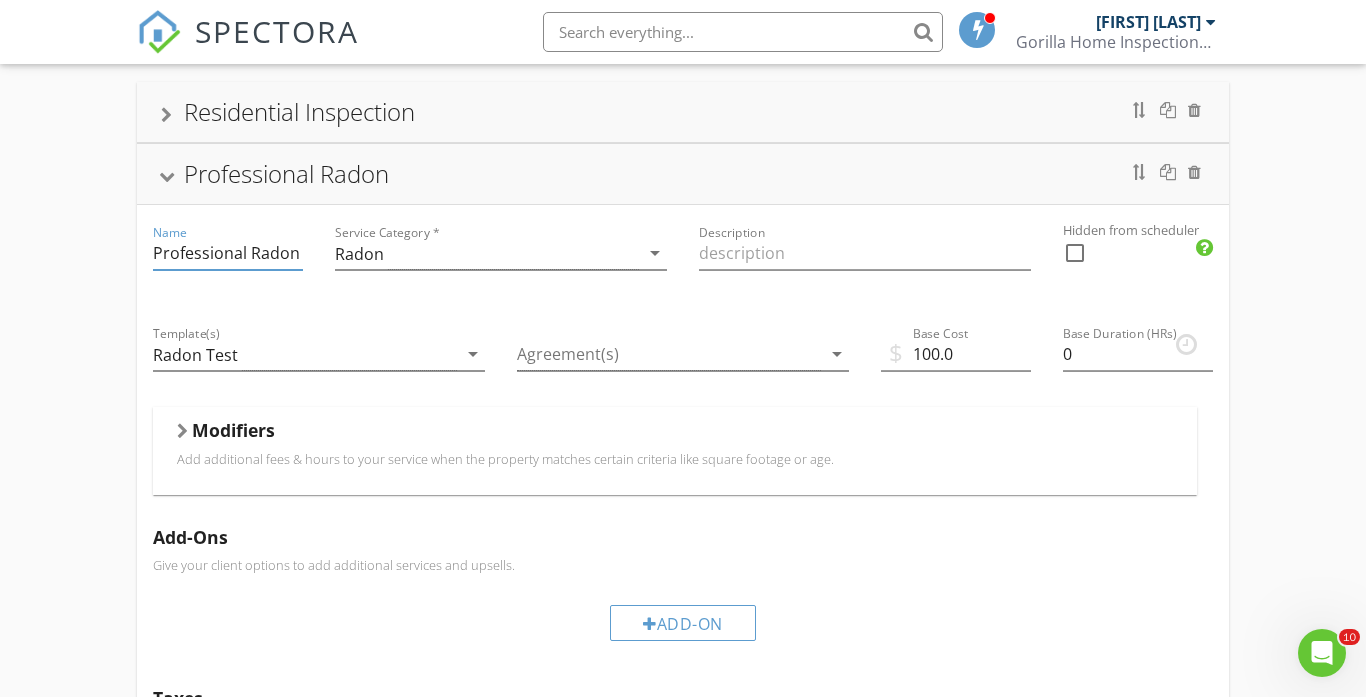 click on "Professional Radon" at bounding box center [228, 253] 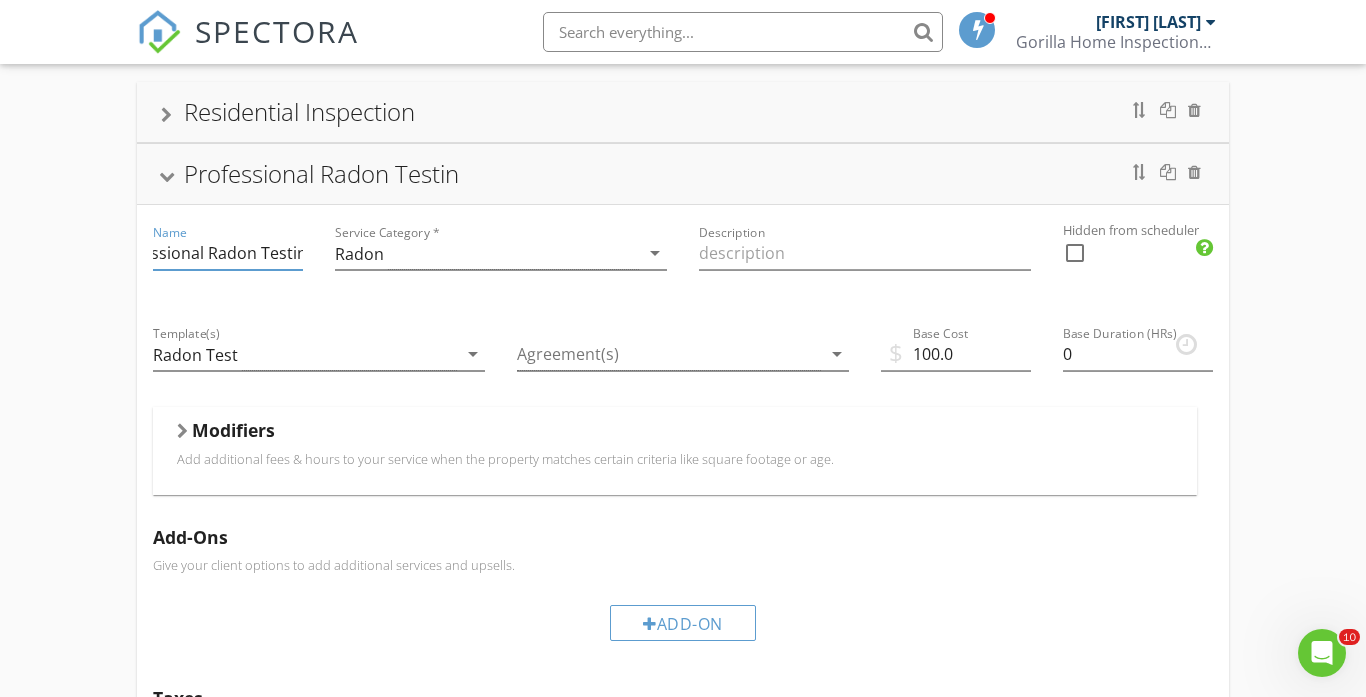 scroll, scrollTop: 0, scrollLeft: 51, axis: horizontal 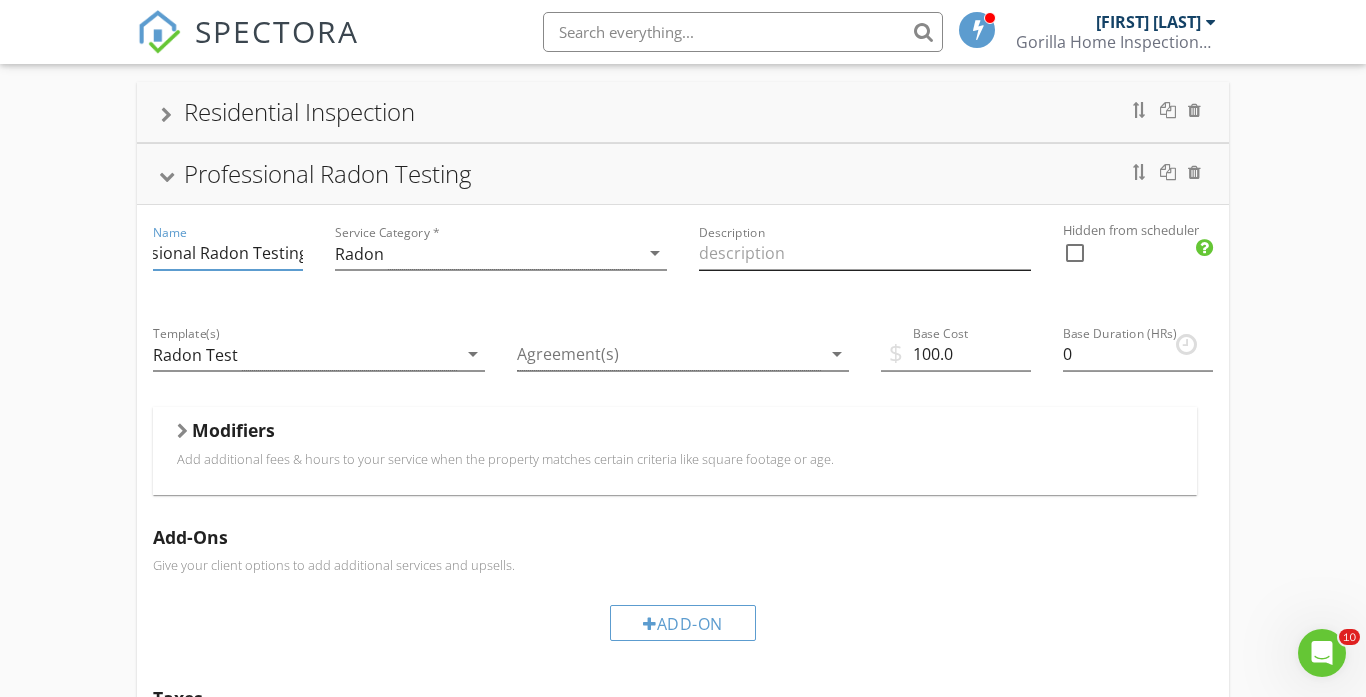 type on "Professional Radon Testing" 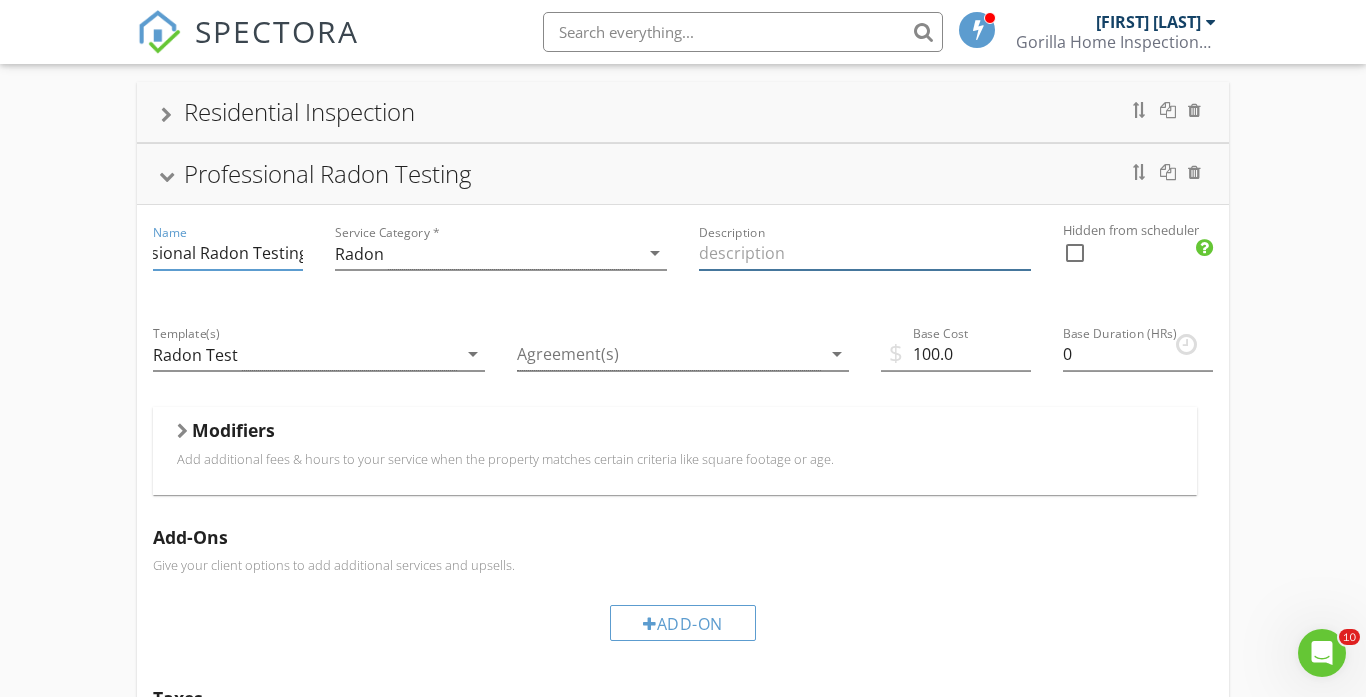 click at bounding box center [865, 253] 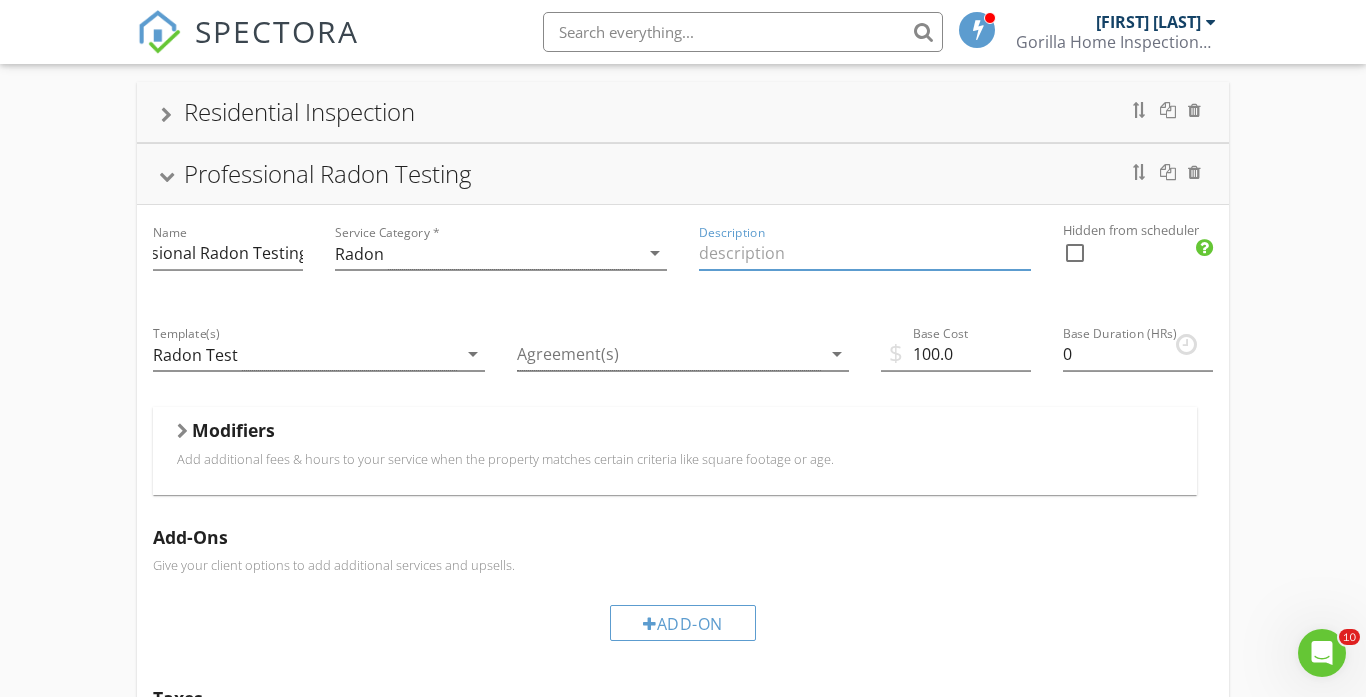 scroll, scrollTop: 0, scrollLeft: 0, axis: both 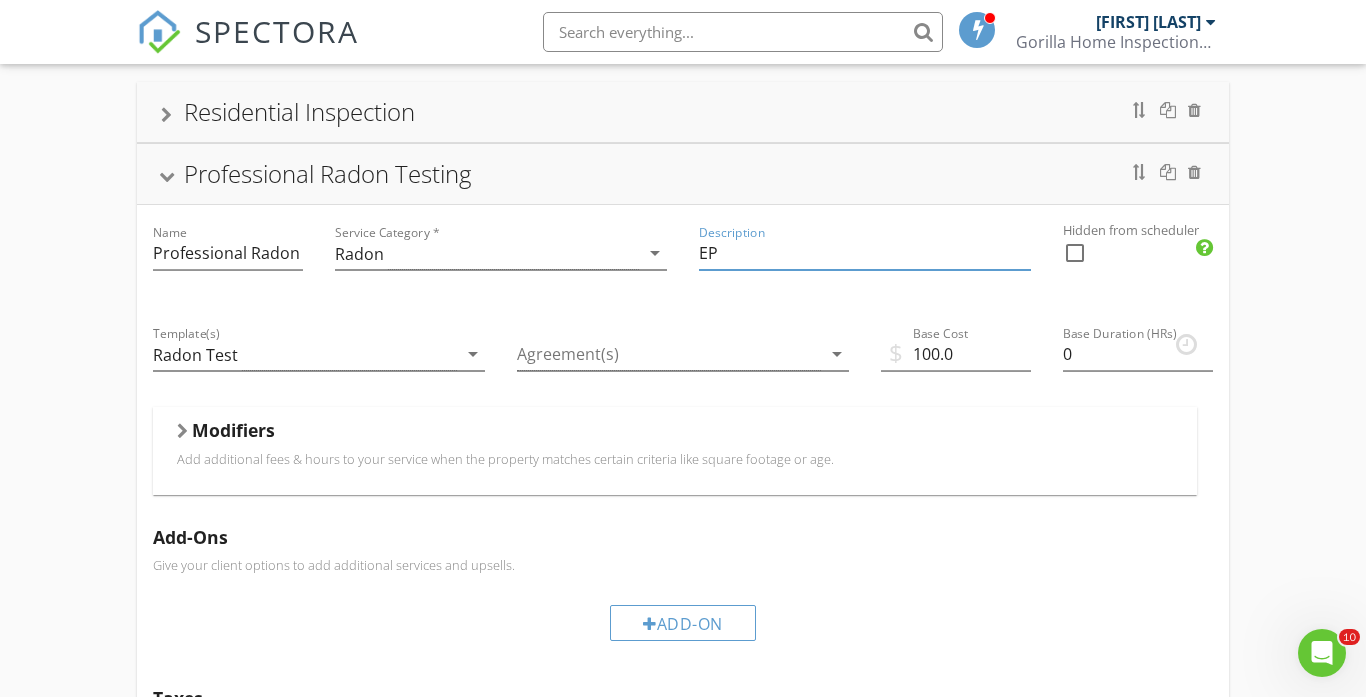 type on "E" 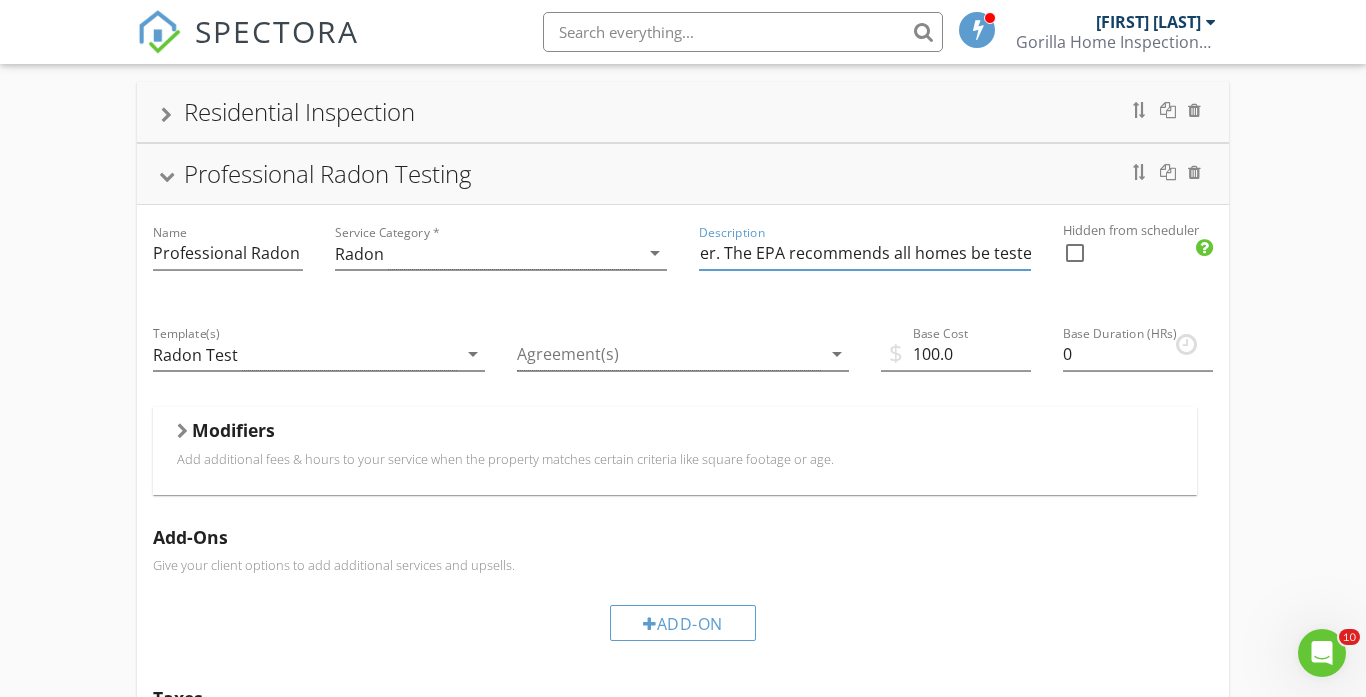 scroll, scrollTop: 0, scrollLeft: 399, axis: horizontal 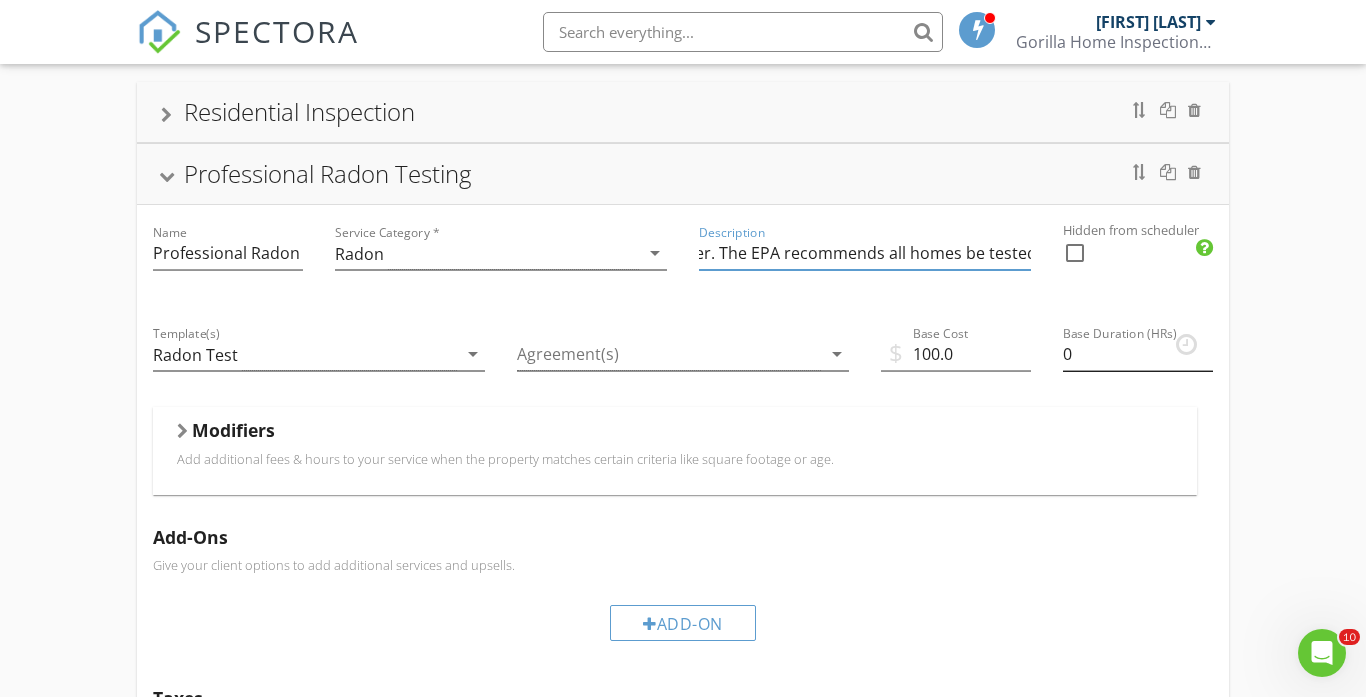 type on "Radon gas is a known carcinogen linked to lung cancer. The EPA recommends all homes be tested." 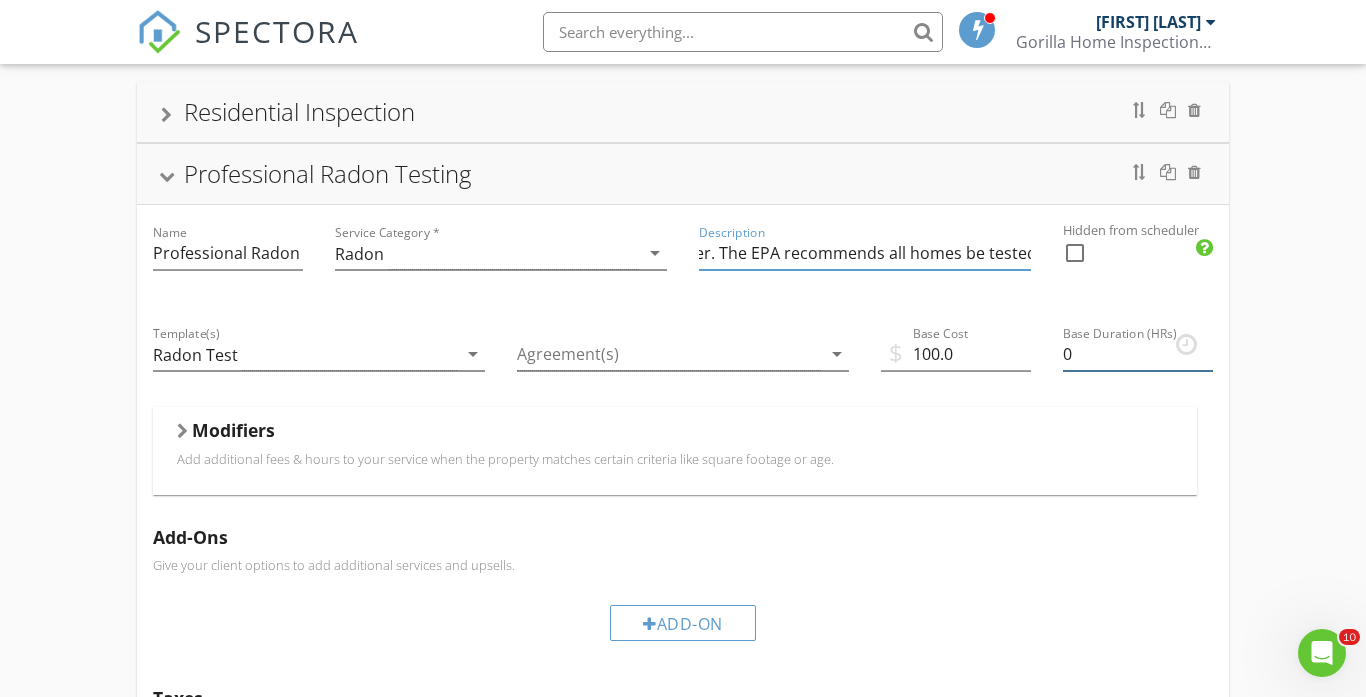 click on "0" at bounding box center (1138, 354) 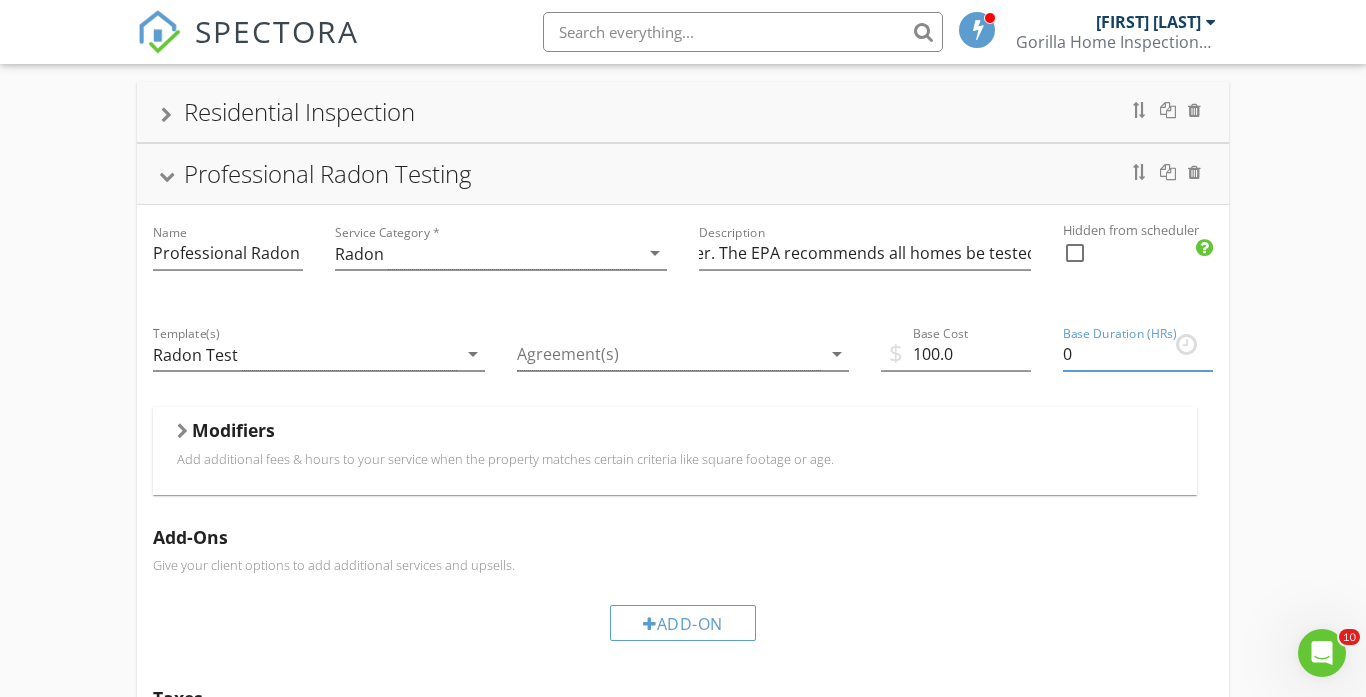 scroll, scrollTop: 0, scrollLeft: 0, axis: both 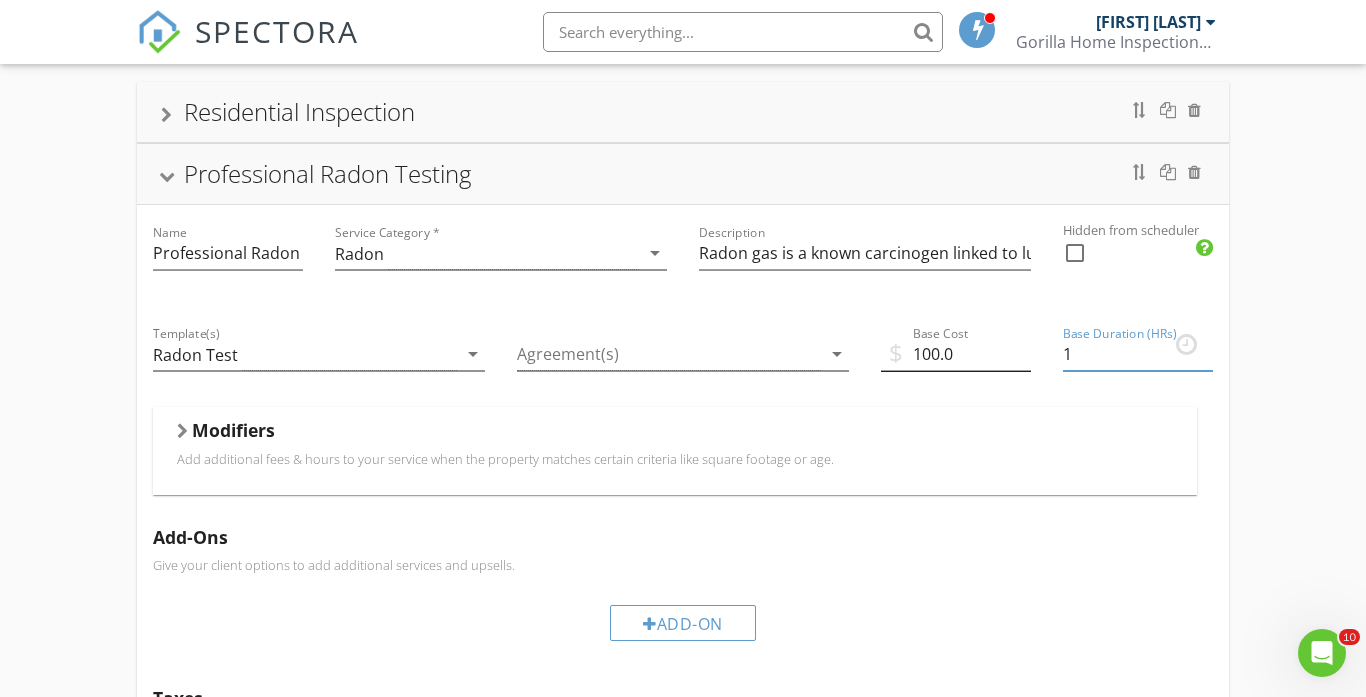 type on "1" 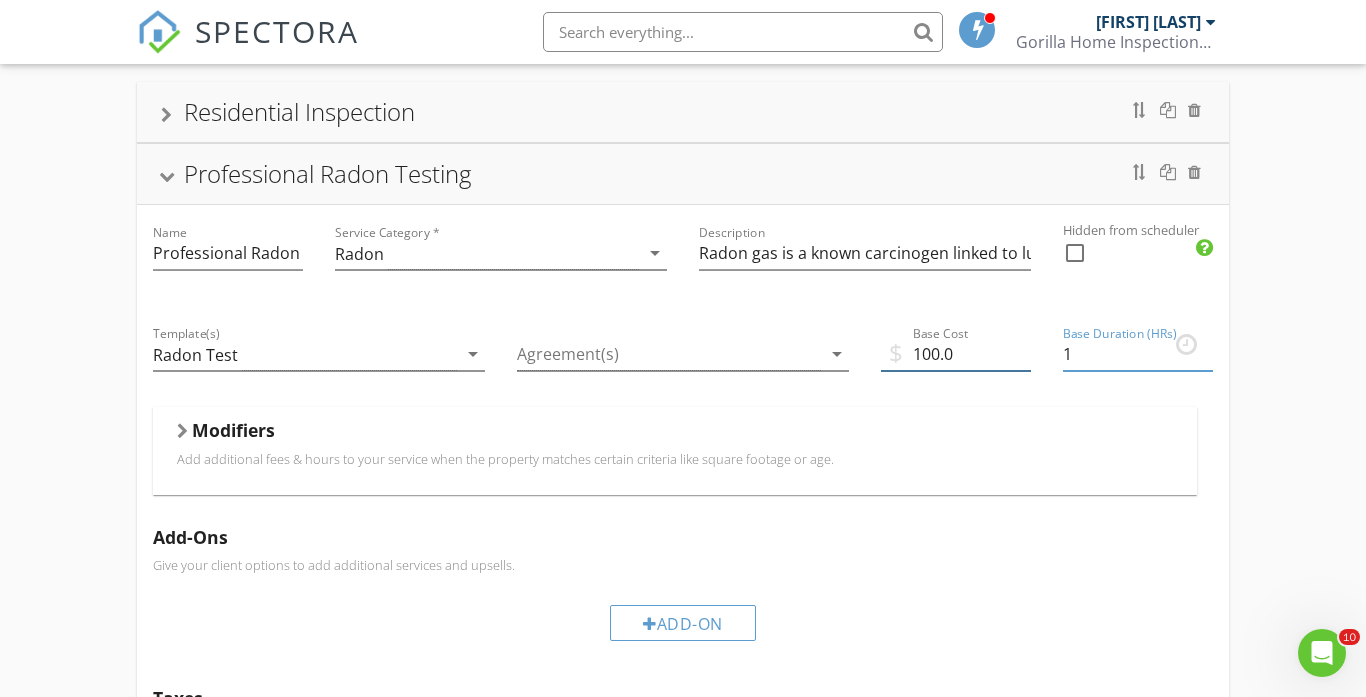 click on "100.0" at bounding box center (956, 354) 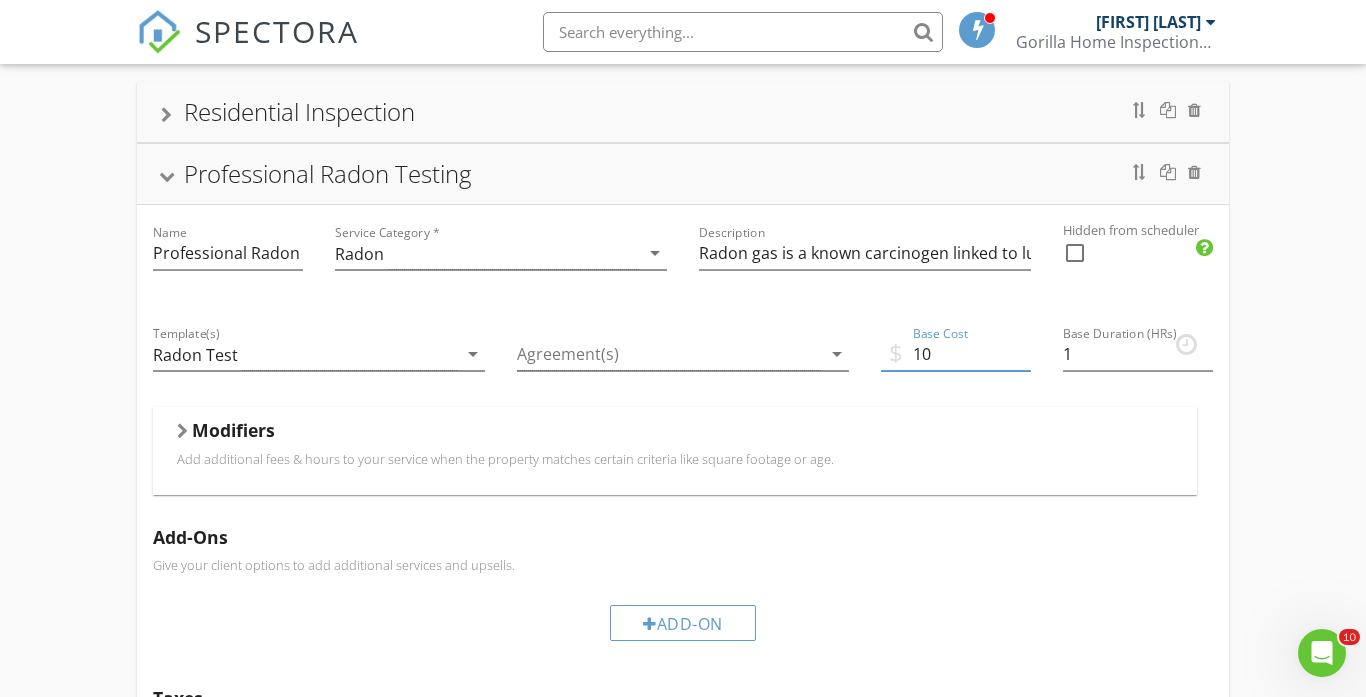 type on "1" 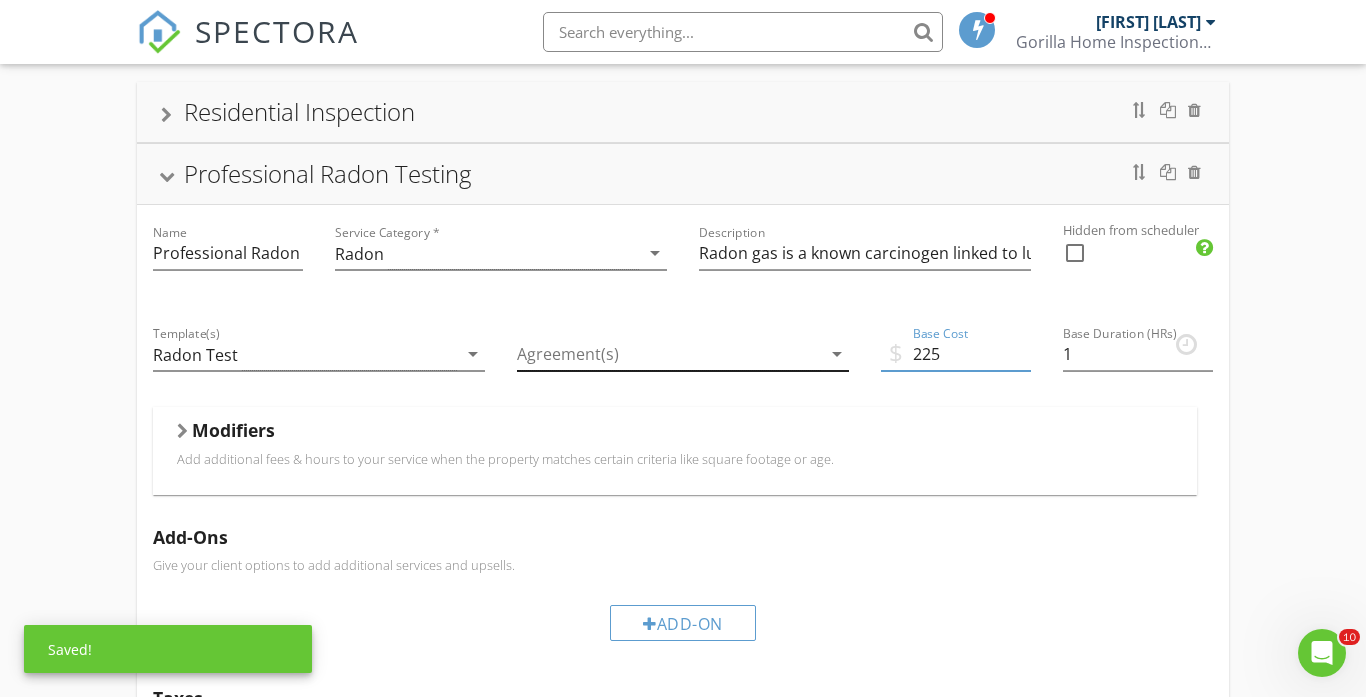 type on "225" 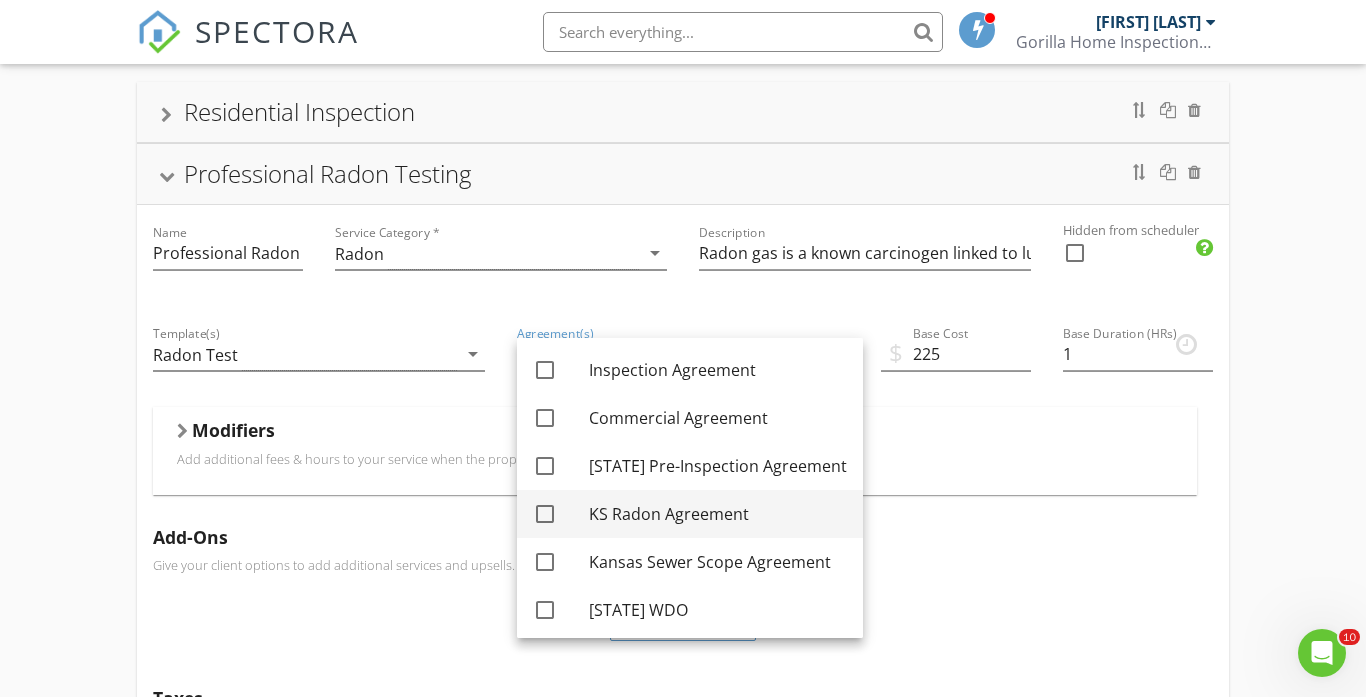 click on "KS Radon Agreement" at bounding box center (718, 514) 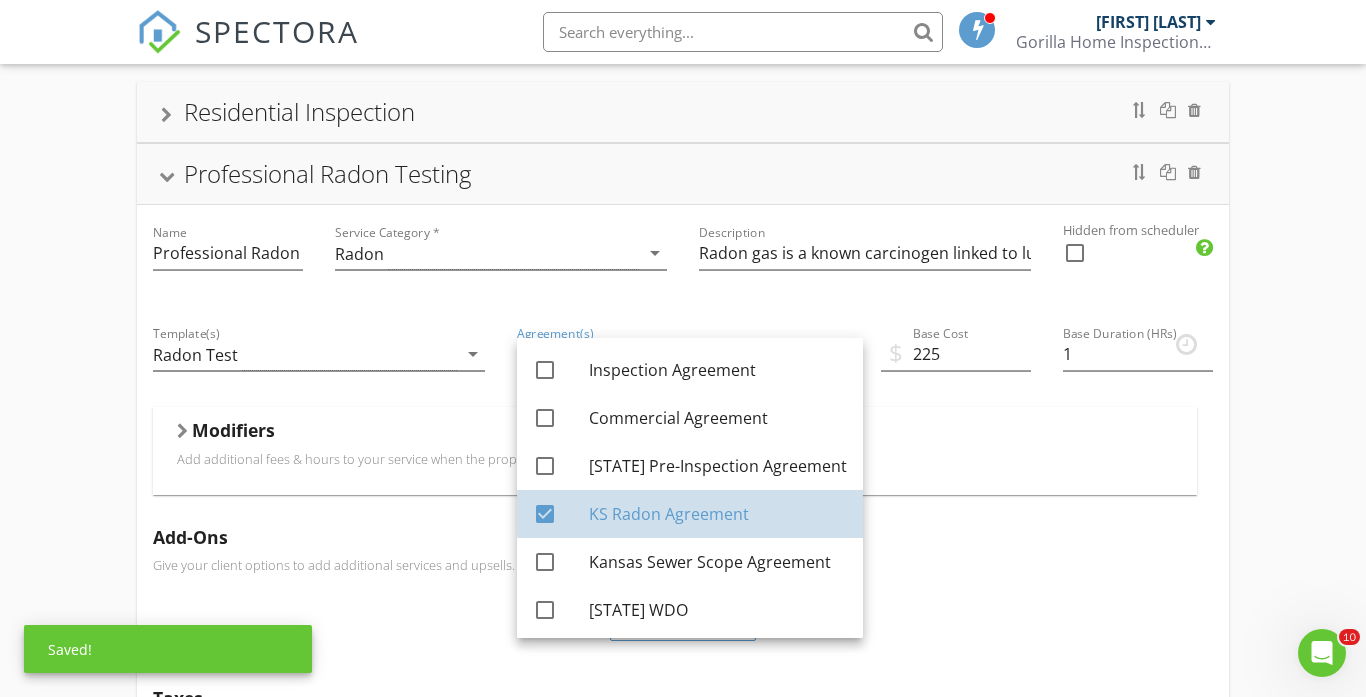 checkbox on "true" 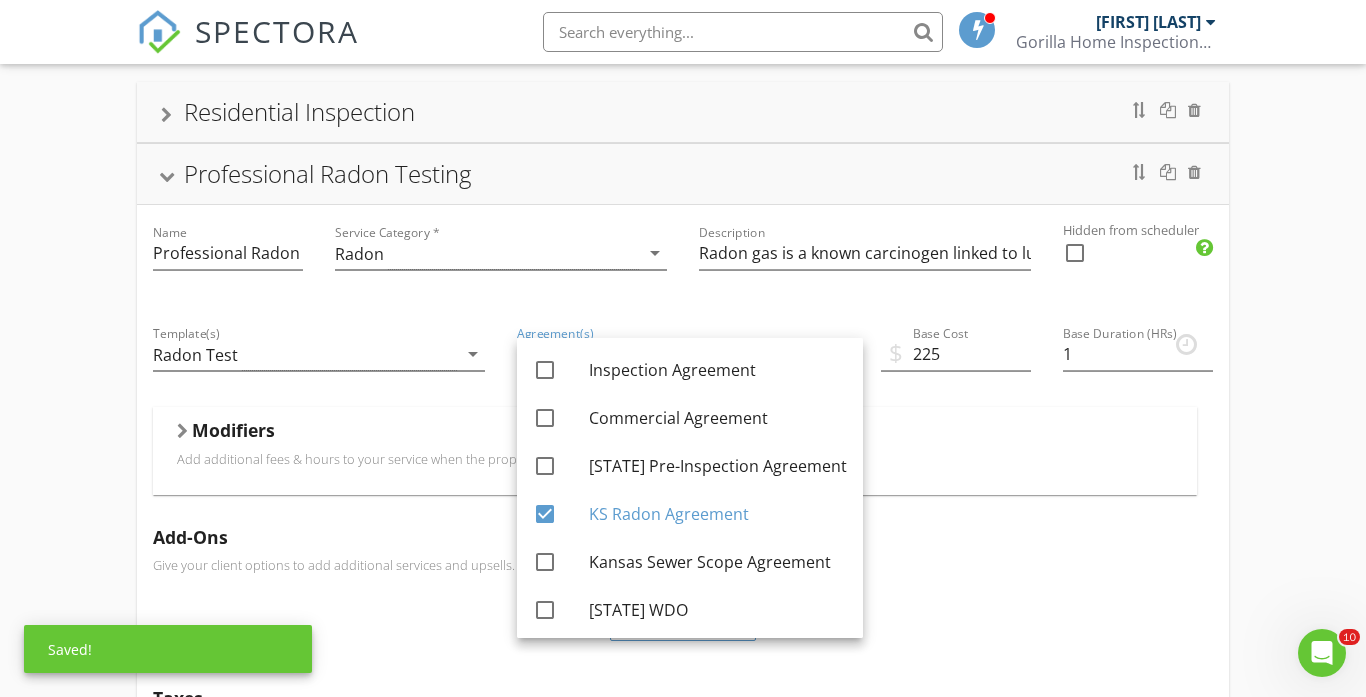 click on "Give your client options to add additional services and upsells." at bounding box center (683, 565) 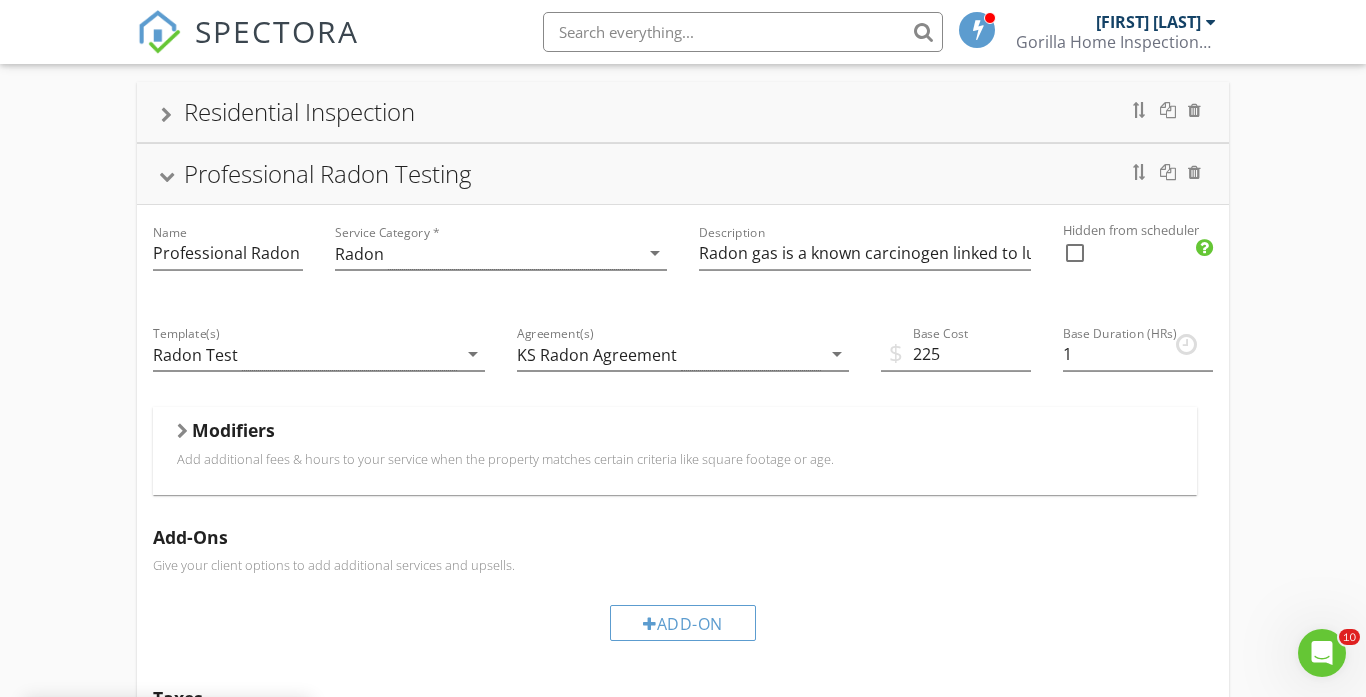 scroll, scrollTop: 0, scrollLeft: 0, axis: both 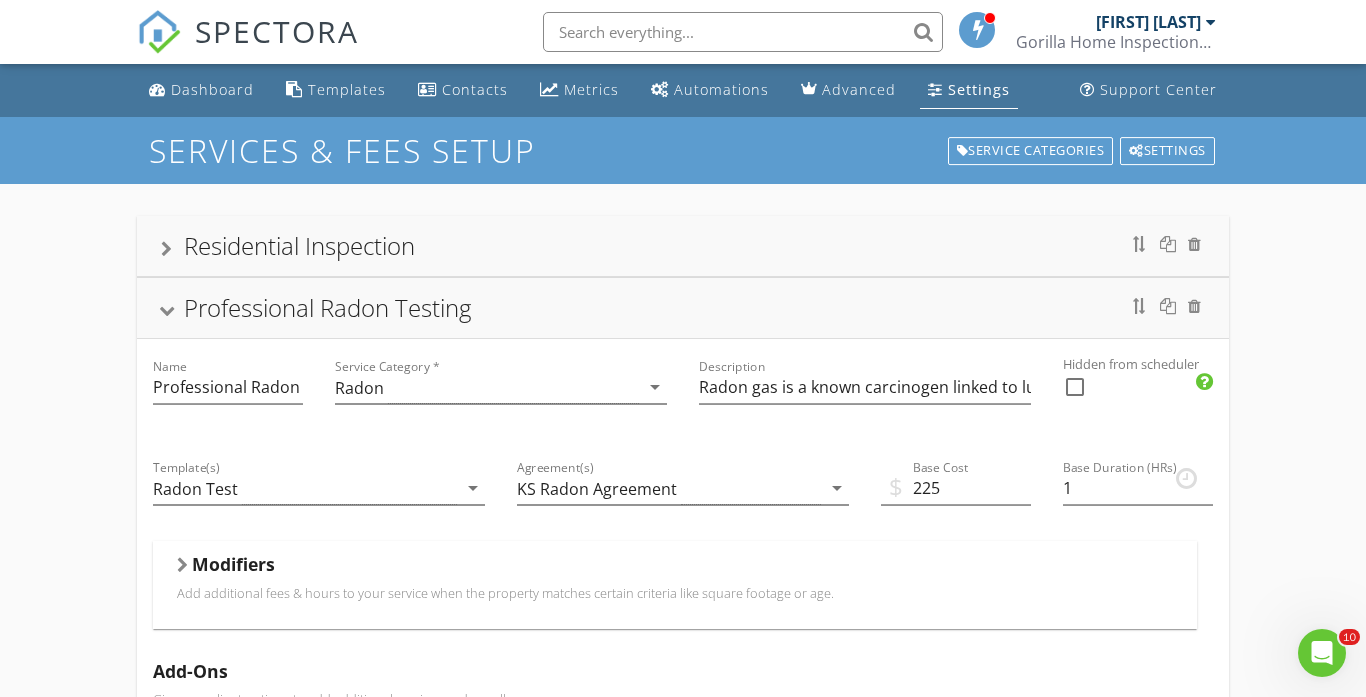 click at bounding box center (1075, 387) 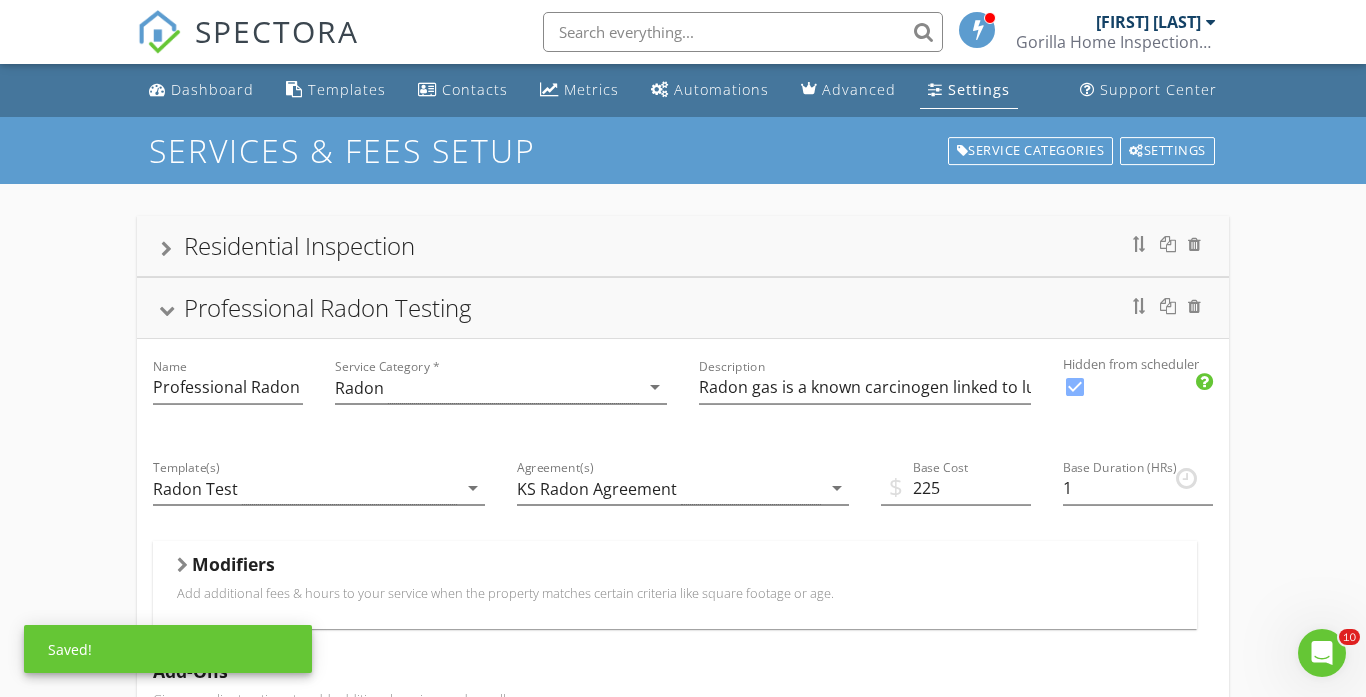 click at bounding box center (1075, 387) 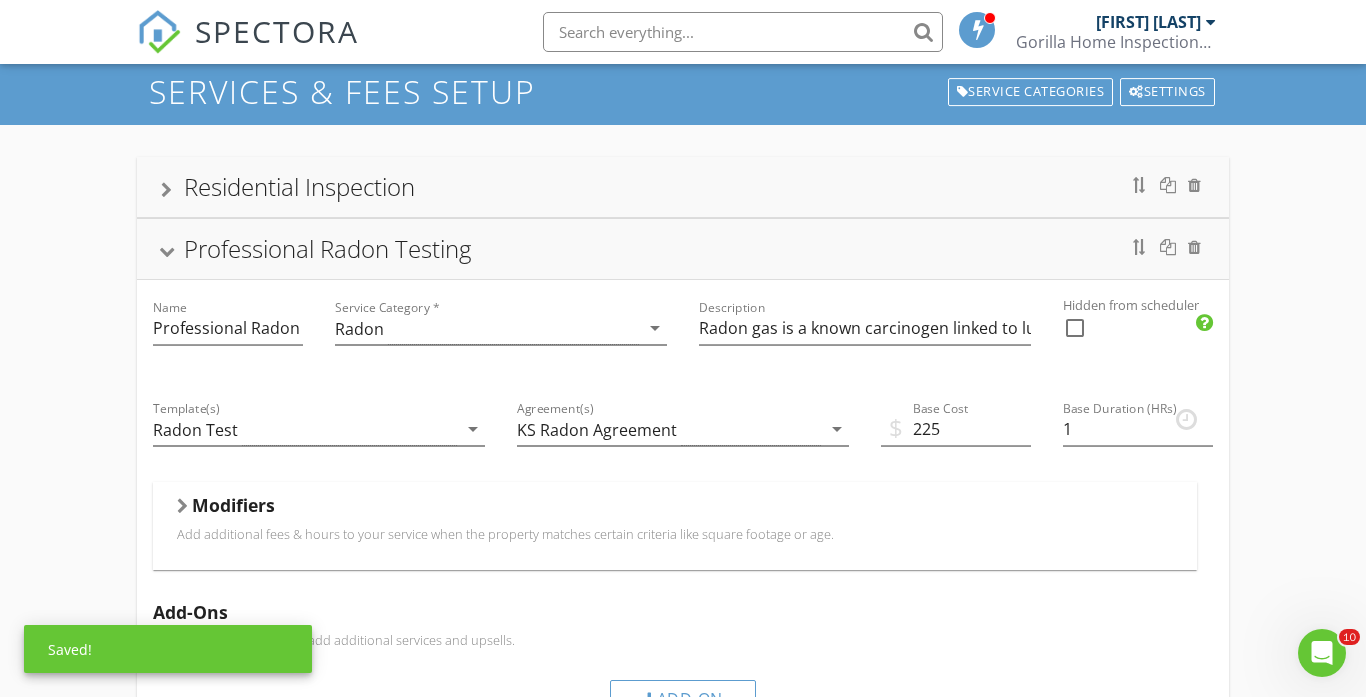 scroll, scrollTop: 37, scrollLeft: 0, axis: vertical 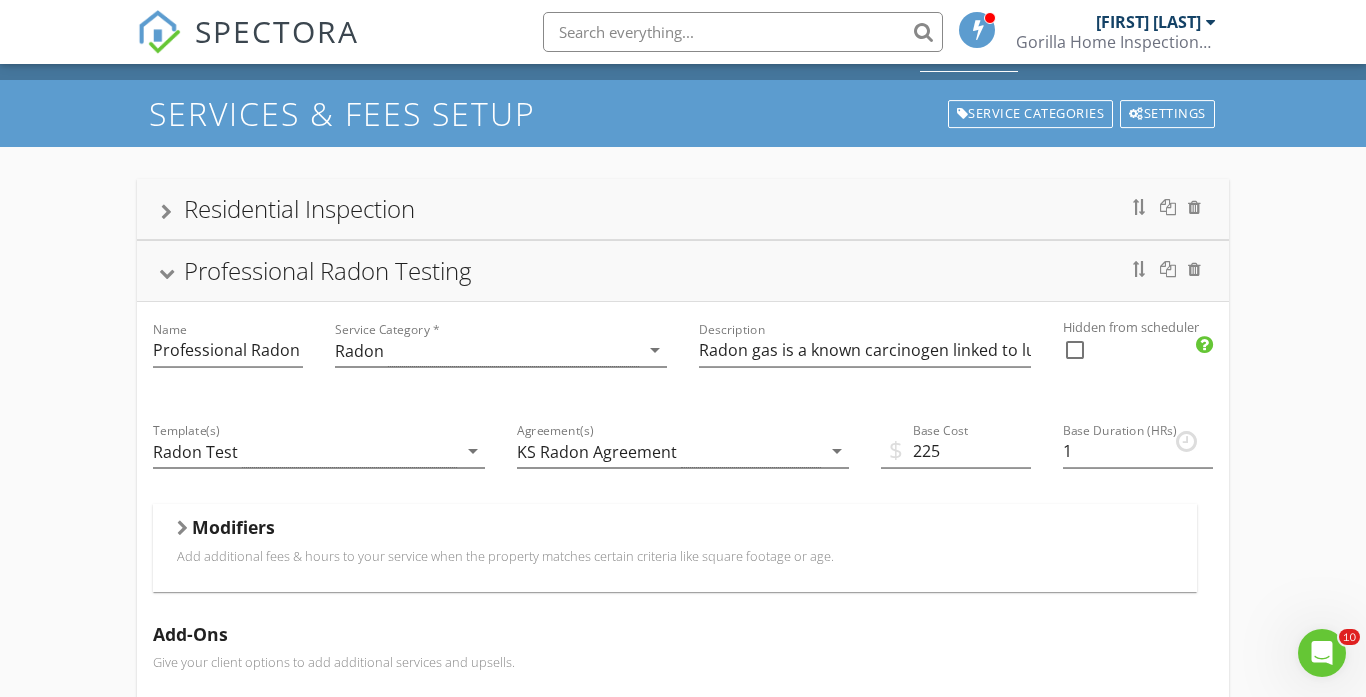click on "Residential Inspection         Professional Radon Testing   Name Professional Radon Testing   Service Category * Radon arrow_drop_down   Description Radon gas is a known carcinogen linked to lung cancer. The EPA recommends all homes be tested.   Hidden from scheduler   check_box_outline_blank     Template(s) Radon Test arrow_drop_down   Agreement(s) KS Radon Agreement  arrow_drop_down   $   Base Cost 225   Base Duration (HRs) 1               Modifiers
Add additional fees & hours to your service when the
property matches certain criteria like square footage or age.
Modifiers
Add-Ons
Give your client options to add additional services and upsells.
Add-On
Taxes
Add a percentage to the total for this service. Taxes are calculated
after all modifiers and add-ons are processed.
Tax
Partnership Offers" at bounding box center (683, 714) 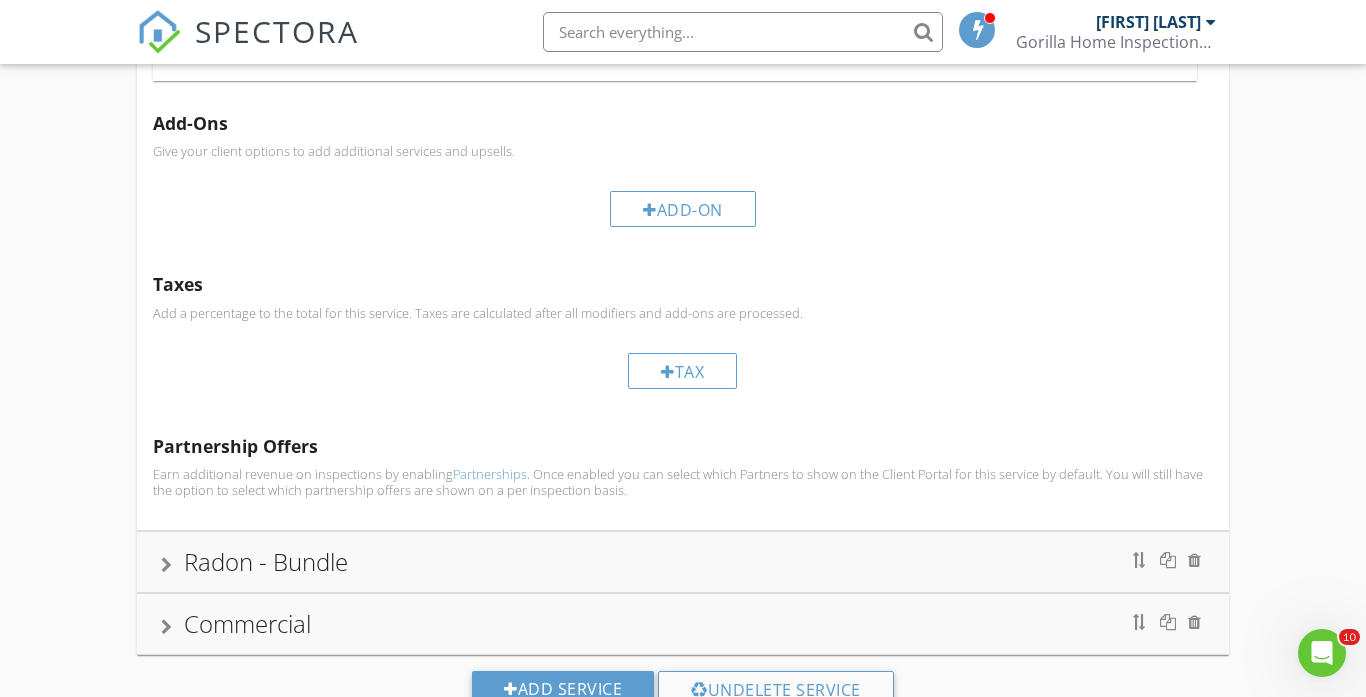 scroll, scrollTop: 621, scrollLeft: 0, axis: vertical 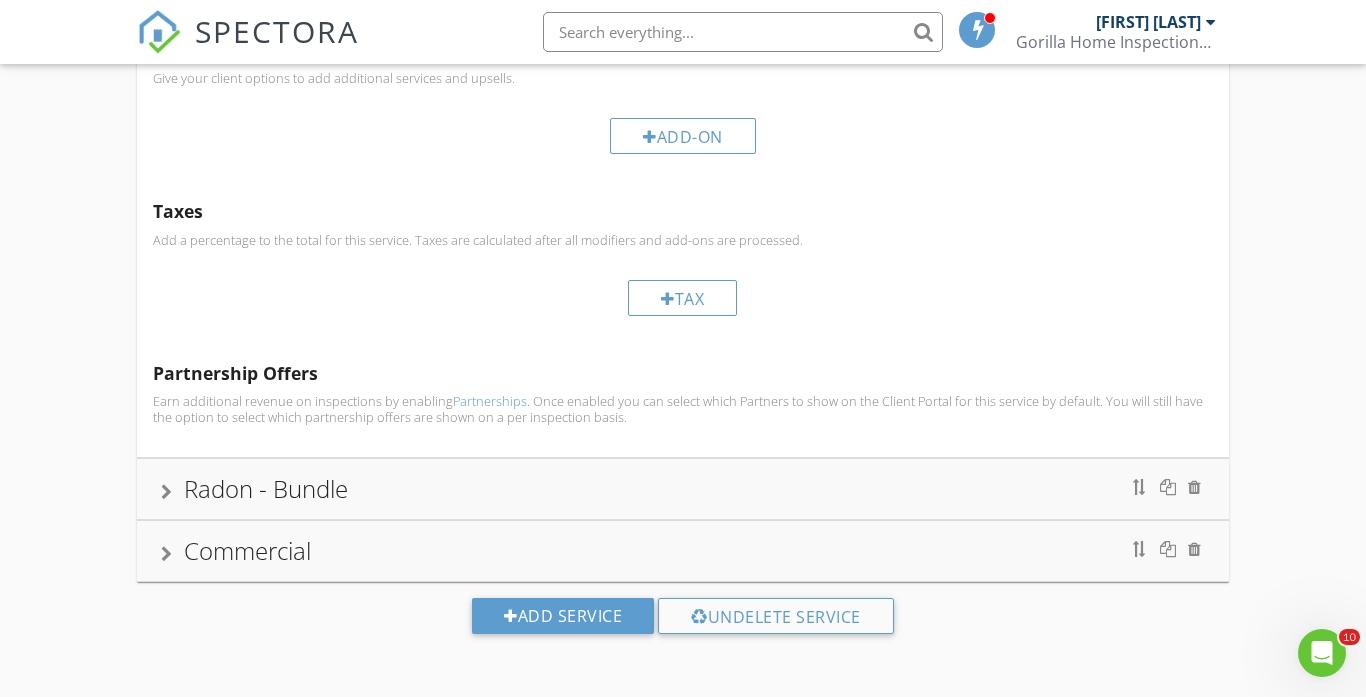 click on "Add Service
Undelete Service" at bounding box center [683, 623] 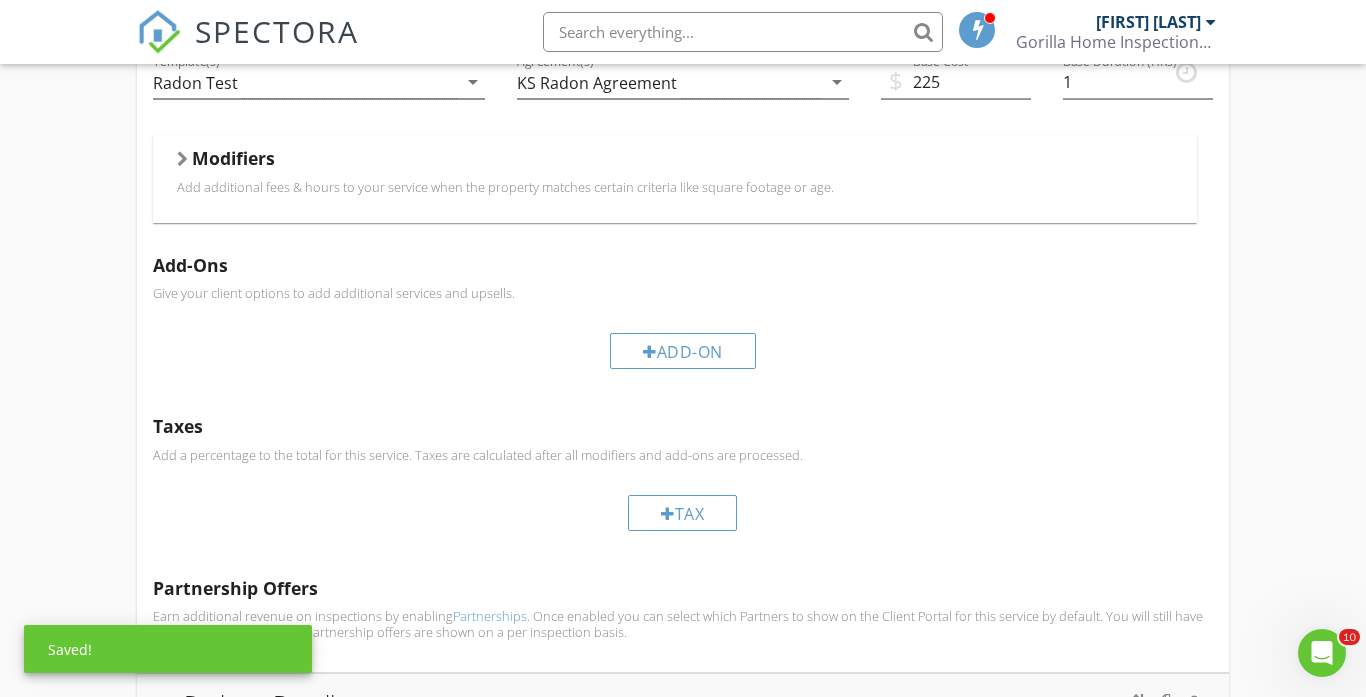 scroll, scrollTop: 0, scrollLeft: 0, axis: both 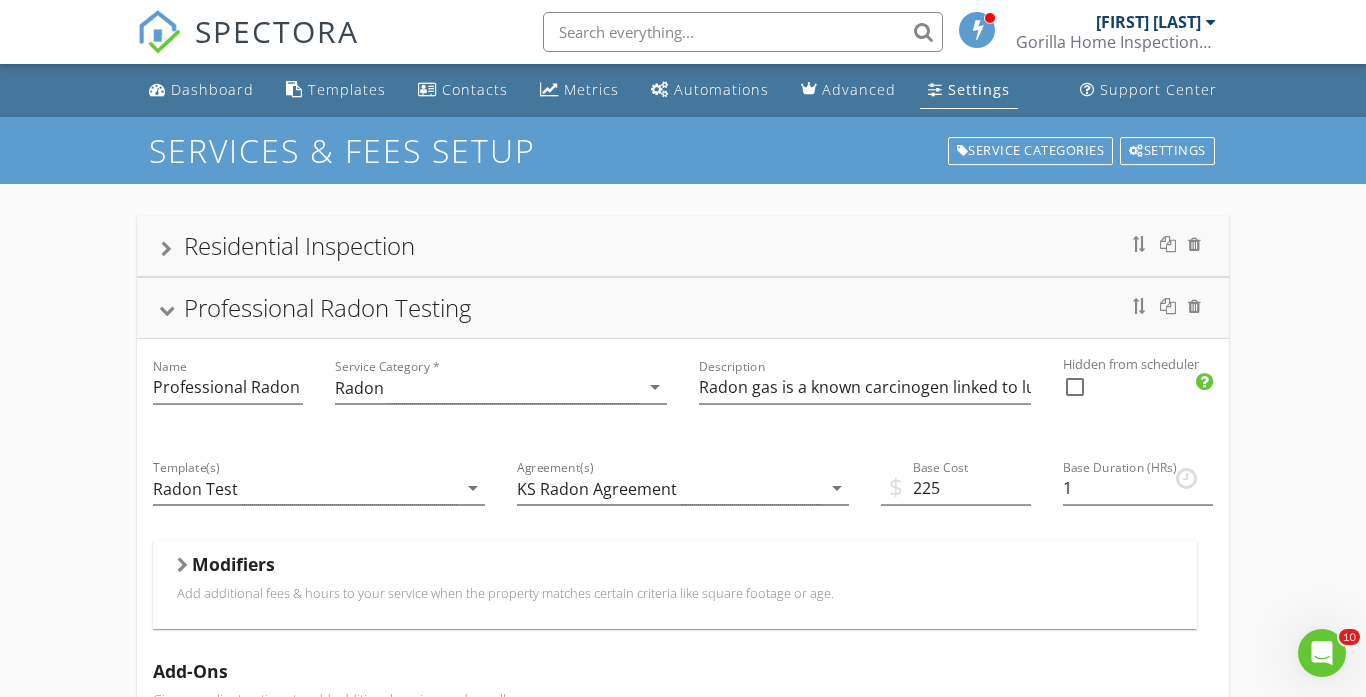 click on "Residential Inspection         Professional Radon Testing   Name Professional Radon Testing   Service Category * Radon arrow_drop_down   Description Radon gas is a known carcinogen linked to lung cancer. The EPA recommends all homes be tested.   Hidden from scheduler   check_box_outline_blank     Template(s) Radon Test arrow_drop_down   Agreement(s) KS Radon Agreement  arrow_drop_down   $   Base Cost 225   Base Duration (HRs) 1               Modifiers
Add additional fees & hours to your service when the
property matches certain criteria like square footage or age.
Modifiers
Add-Ons
Give your client options to add additional services and upsells.
Add-On
Taxes
Add a percentage to the total for this service. Taxes are calculated
after all modifiers and add-ons are processed.
Tax
Partnership Offers" at bounding box center [683, 751] 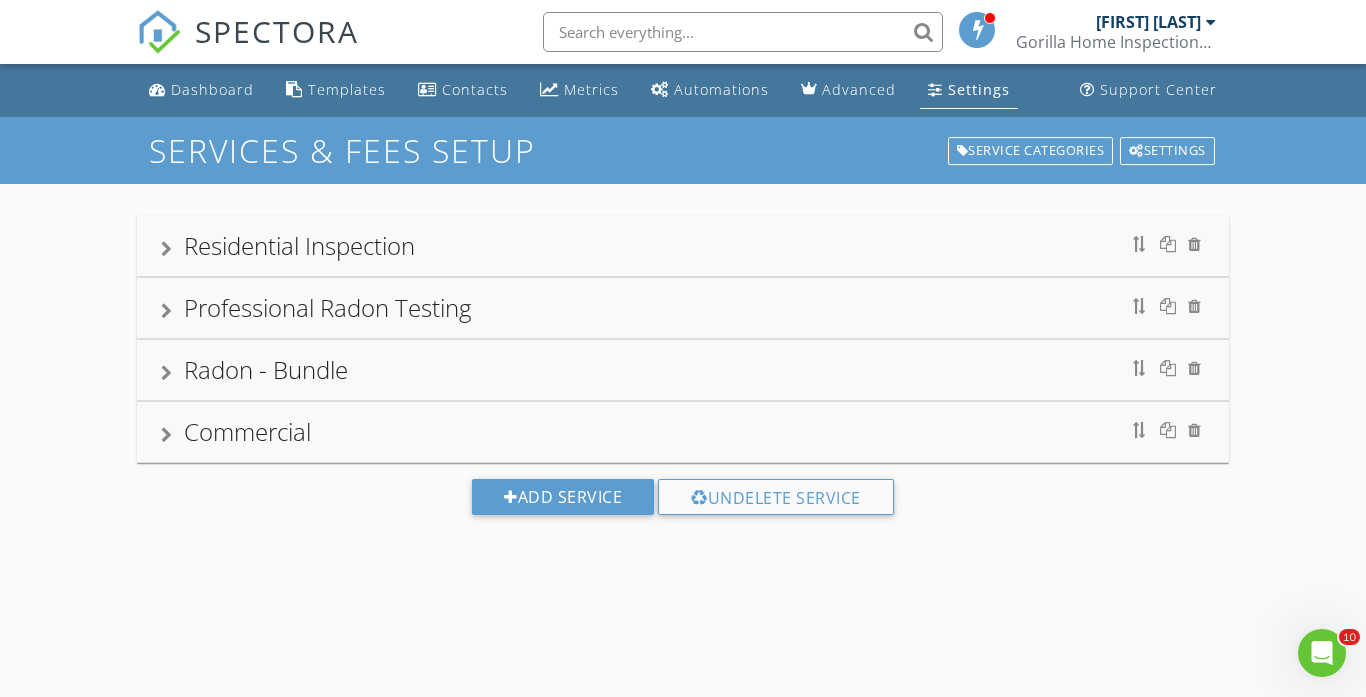 click on "Settings" at bounding box center [979, 89] 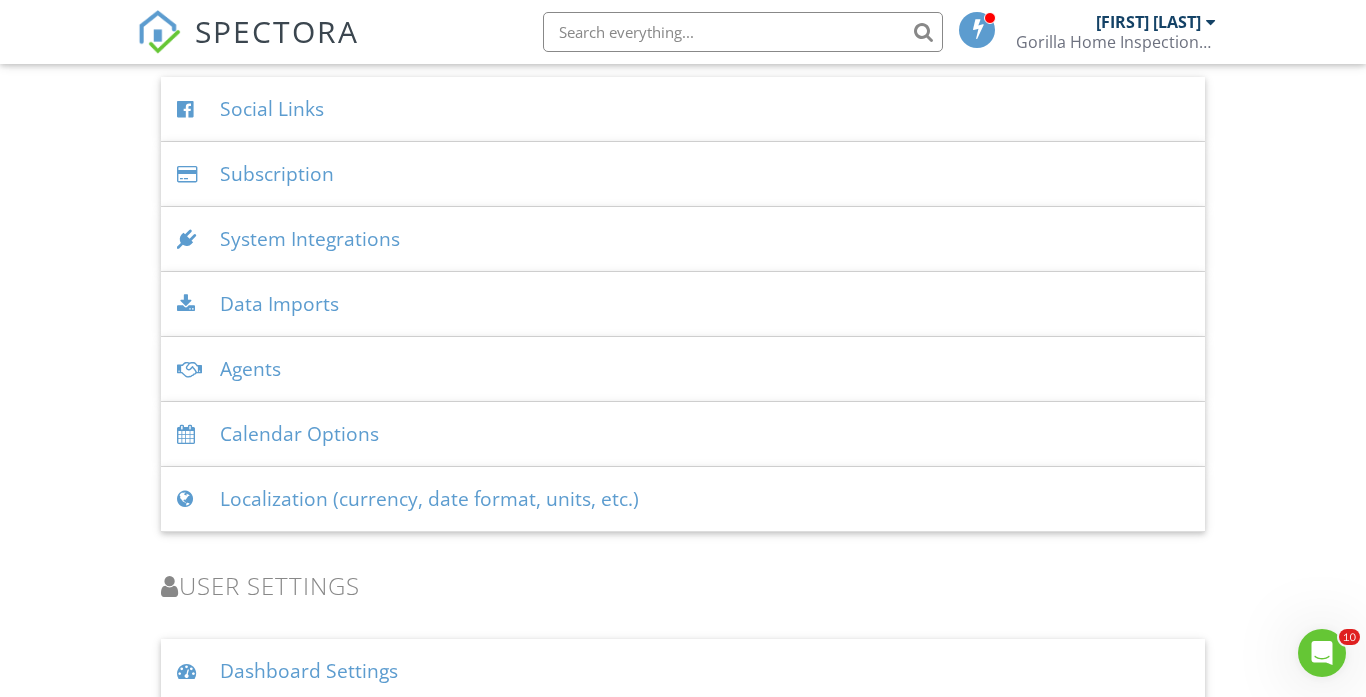 scroll, scrollTop: 0, scrollLeft: 0, axis: both 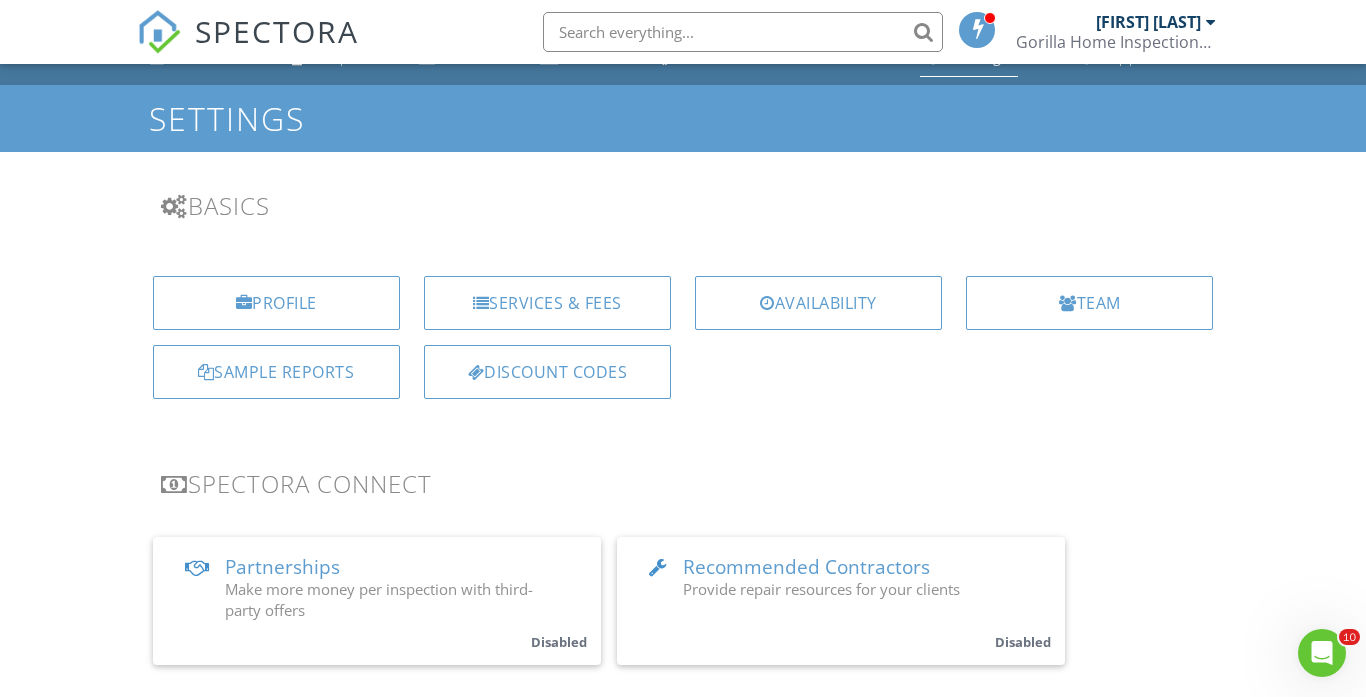 click on "[FIRST] [LAST]" at bounding box center (1148, 22) 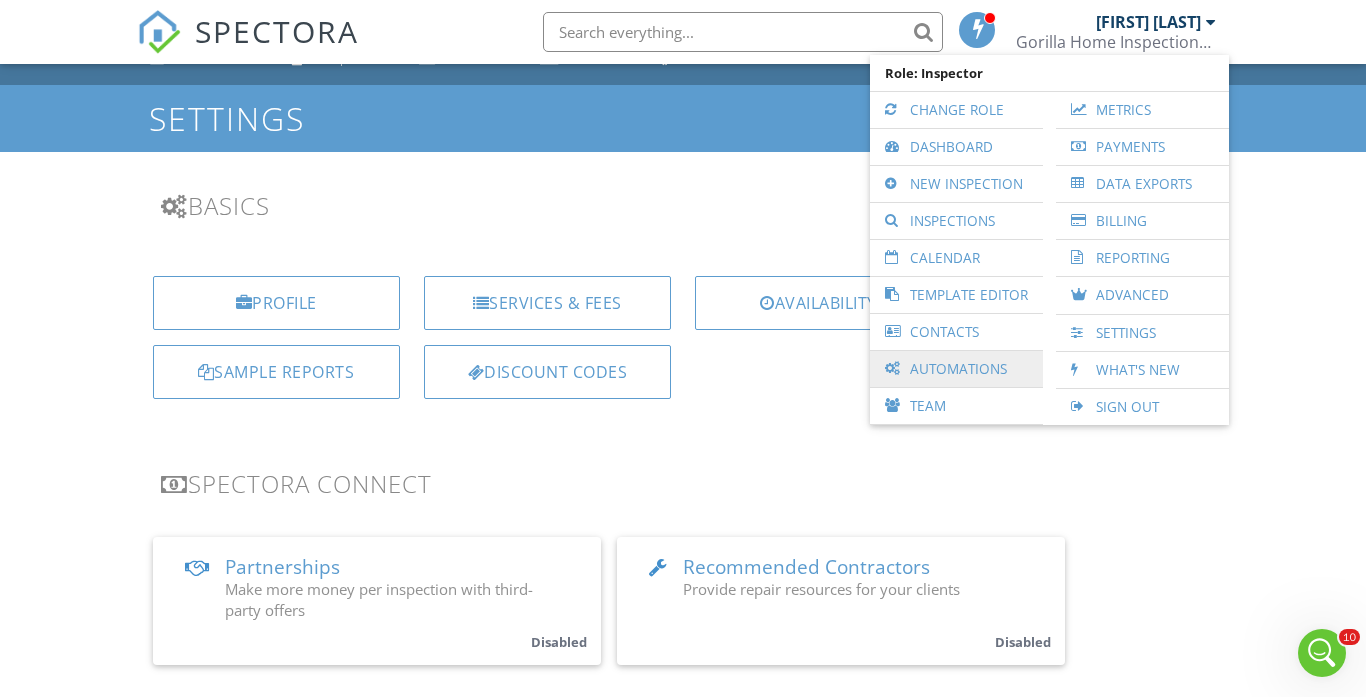 click on "Automations" at bounding box center (956, 369) 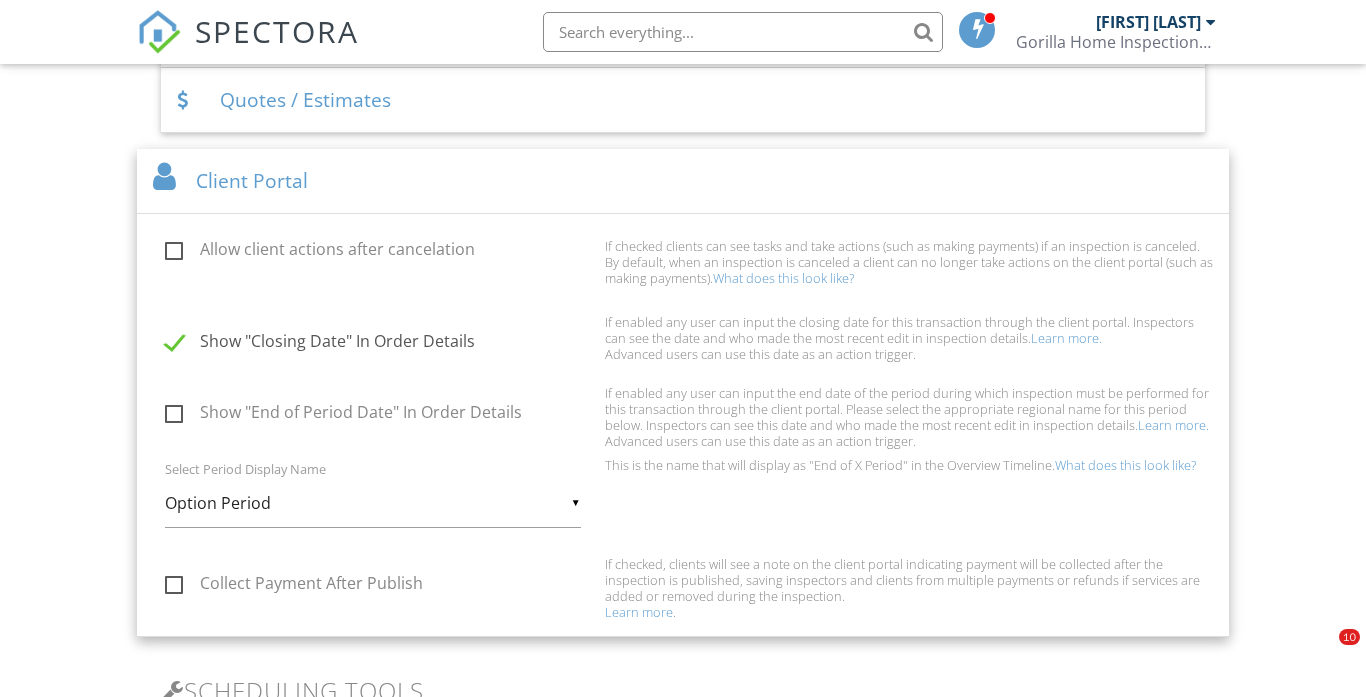 scroll, scrollTop: 1127, scrollLeft: 0, axis: vertical 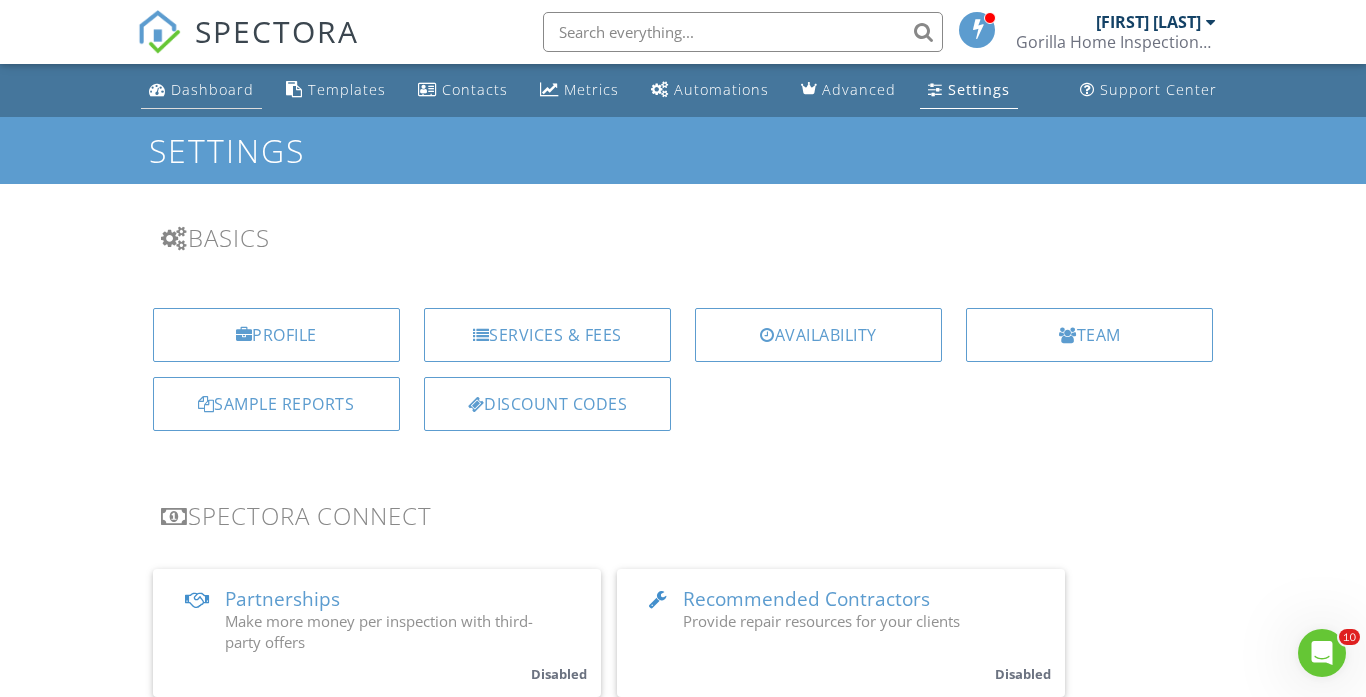 click on "Dashboard" at bounding box center [201, 90] 